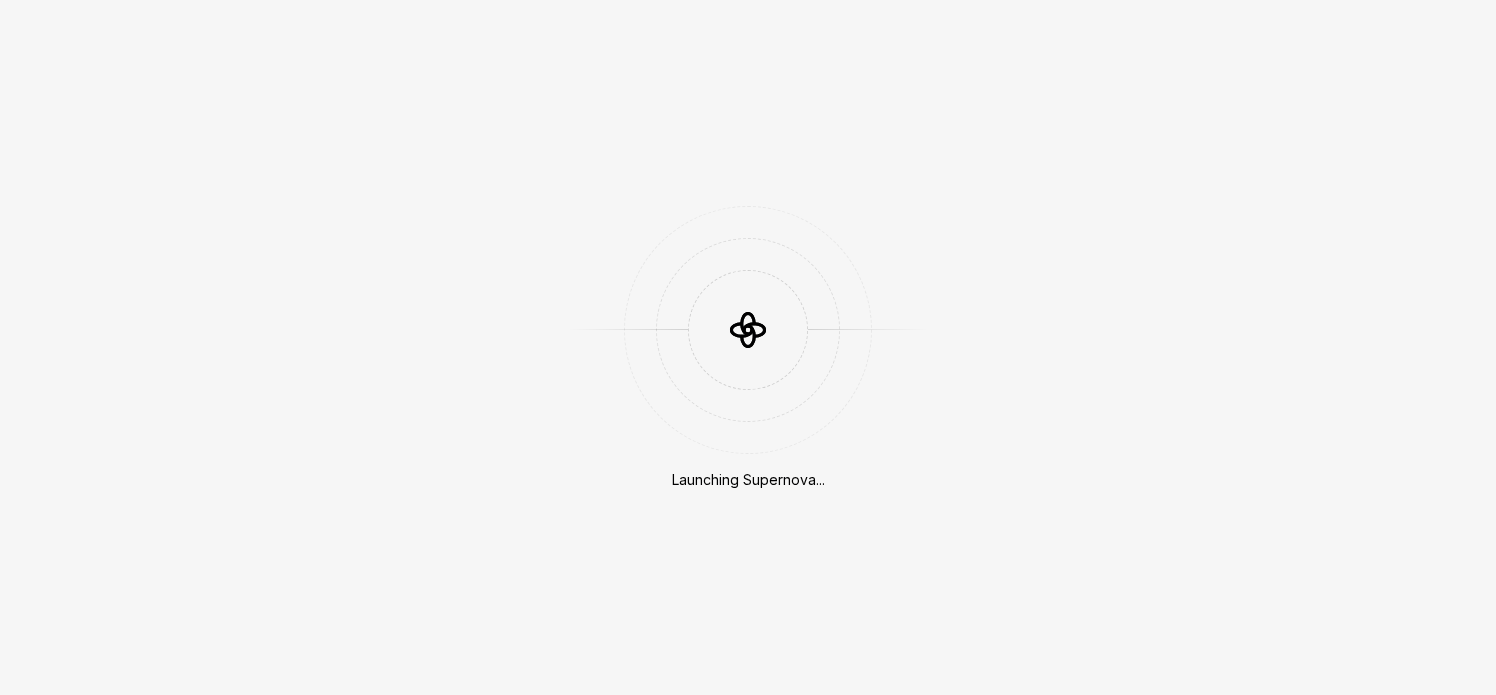 scroll, scrollTop: 0, scrollLeft: 0, axis: both 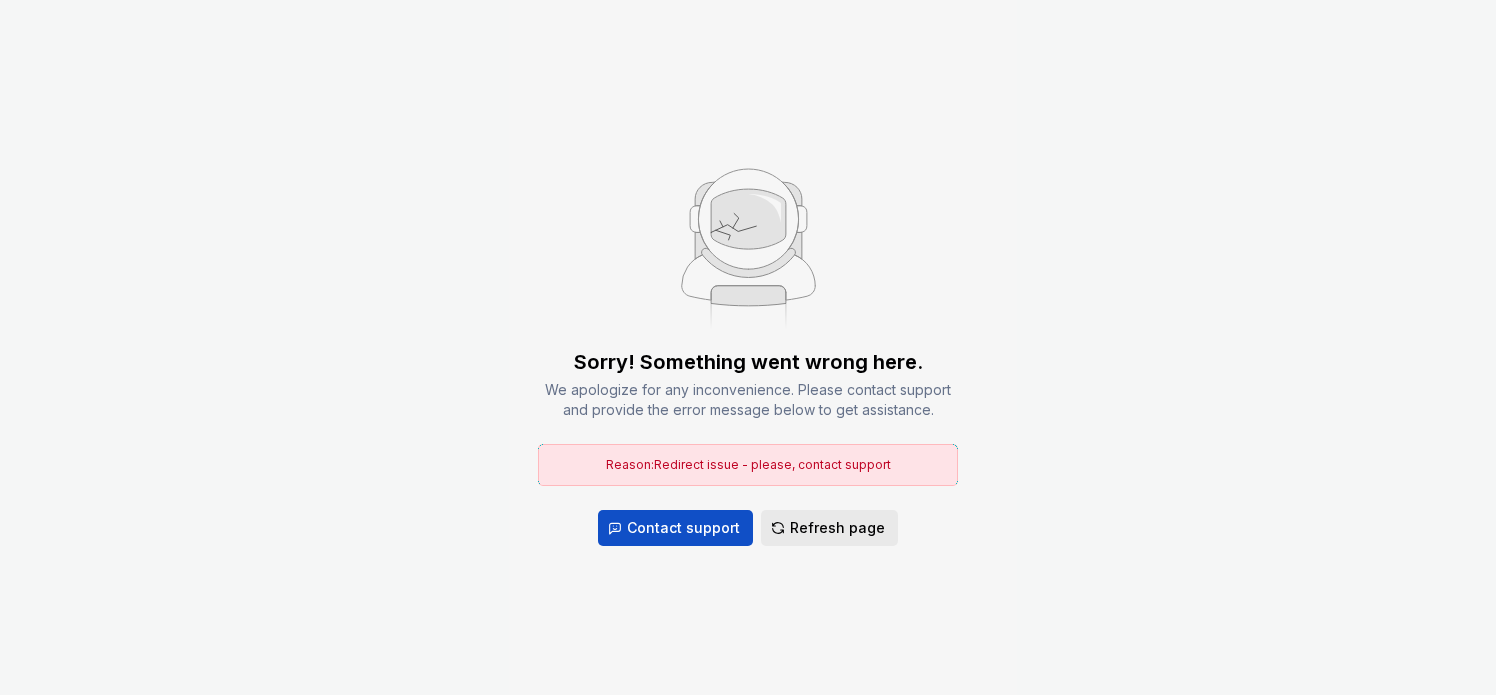 click on "Refresh page" at bounding box center (837, 528) 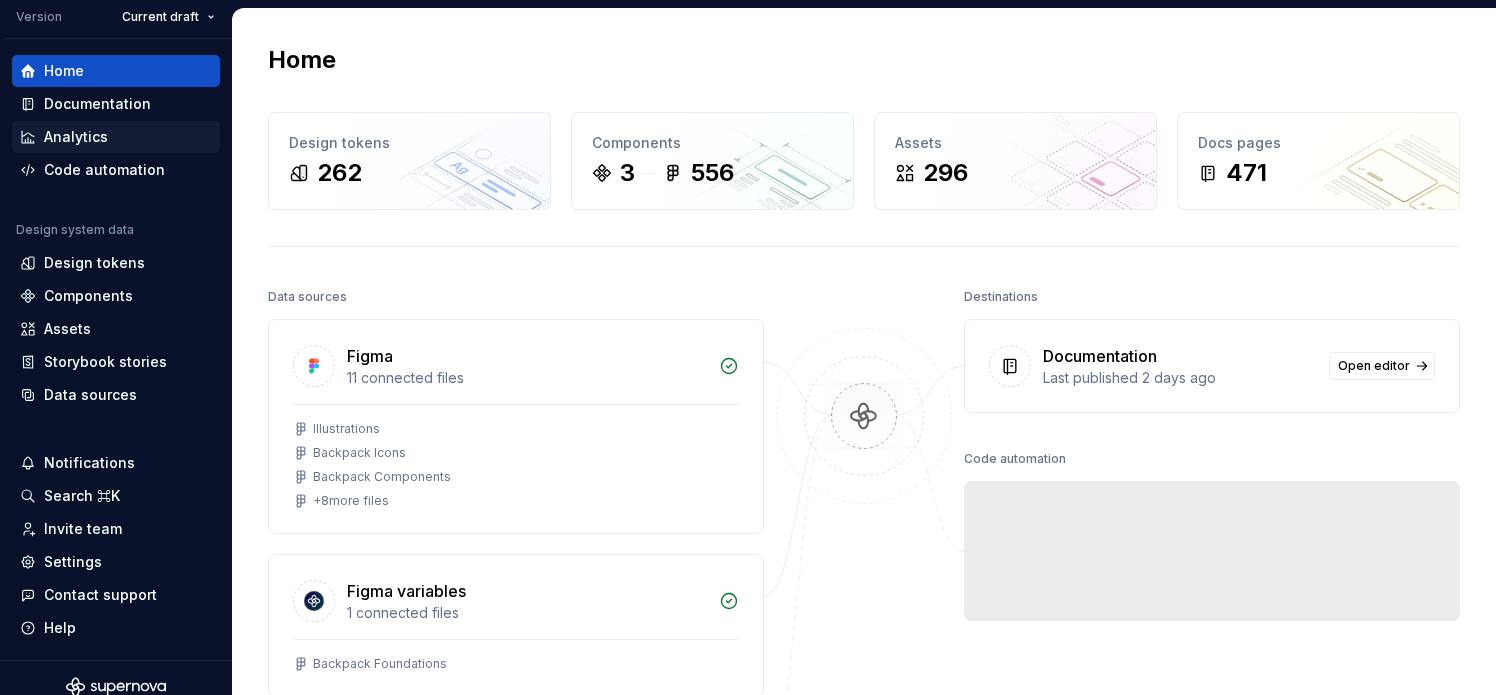 scroll, scrollTop: 84, scrollLeft: 0, axis: vertical 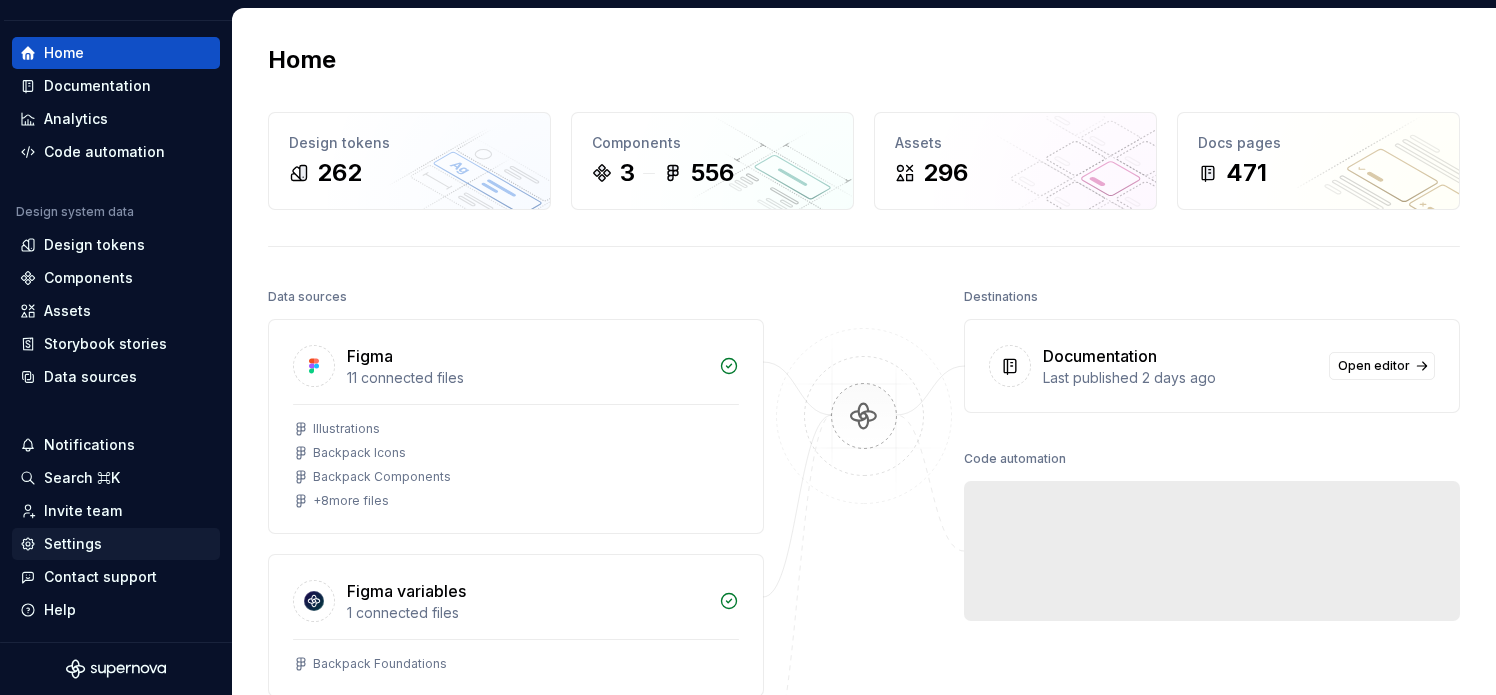 click on "Settings" at bounding box center [73, 544] 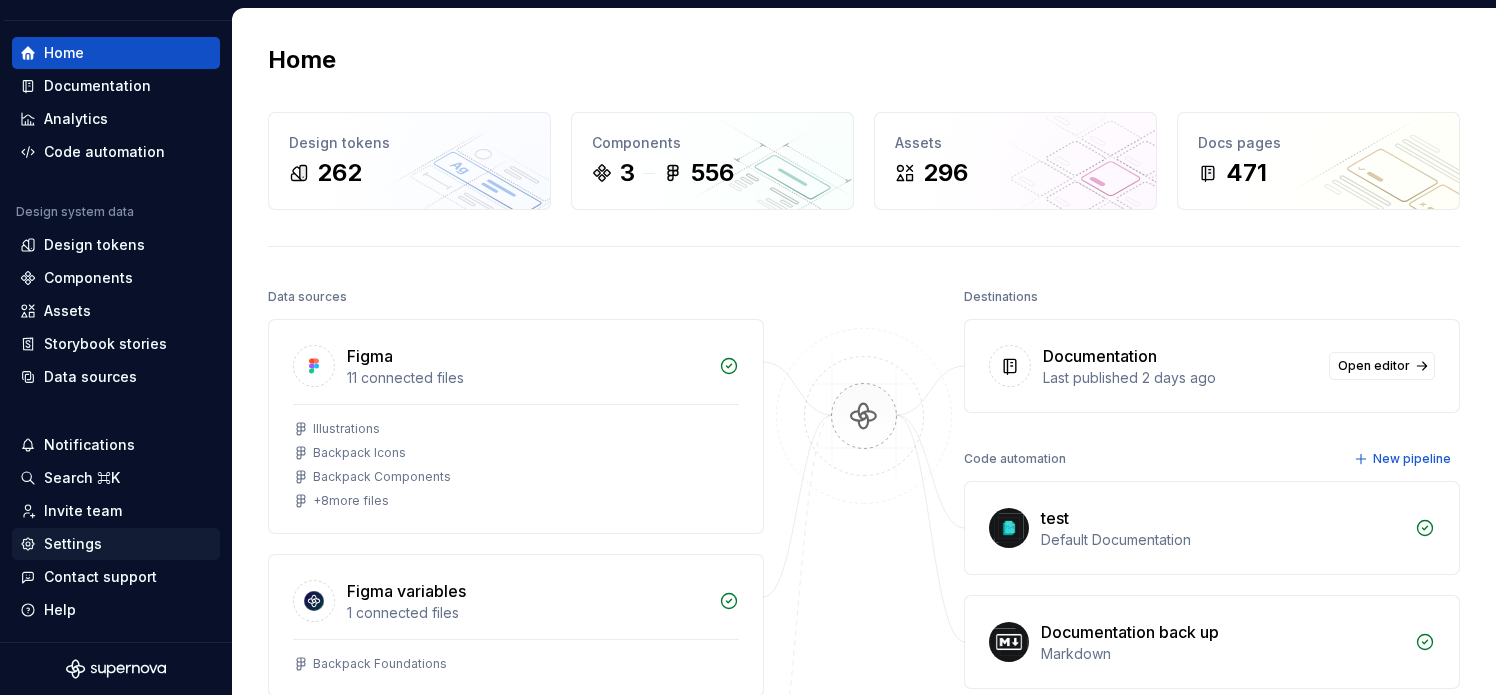 click on "Settings" at bounding box center [73, 544] 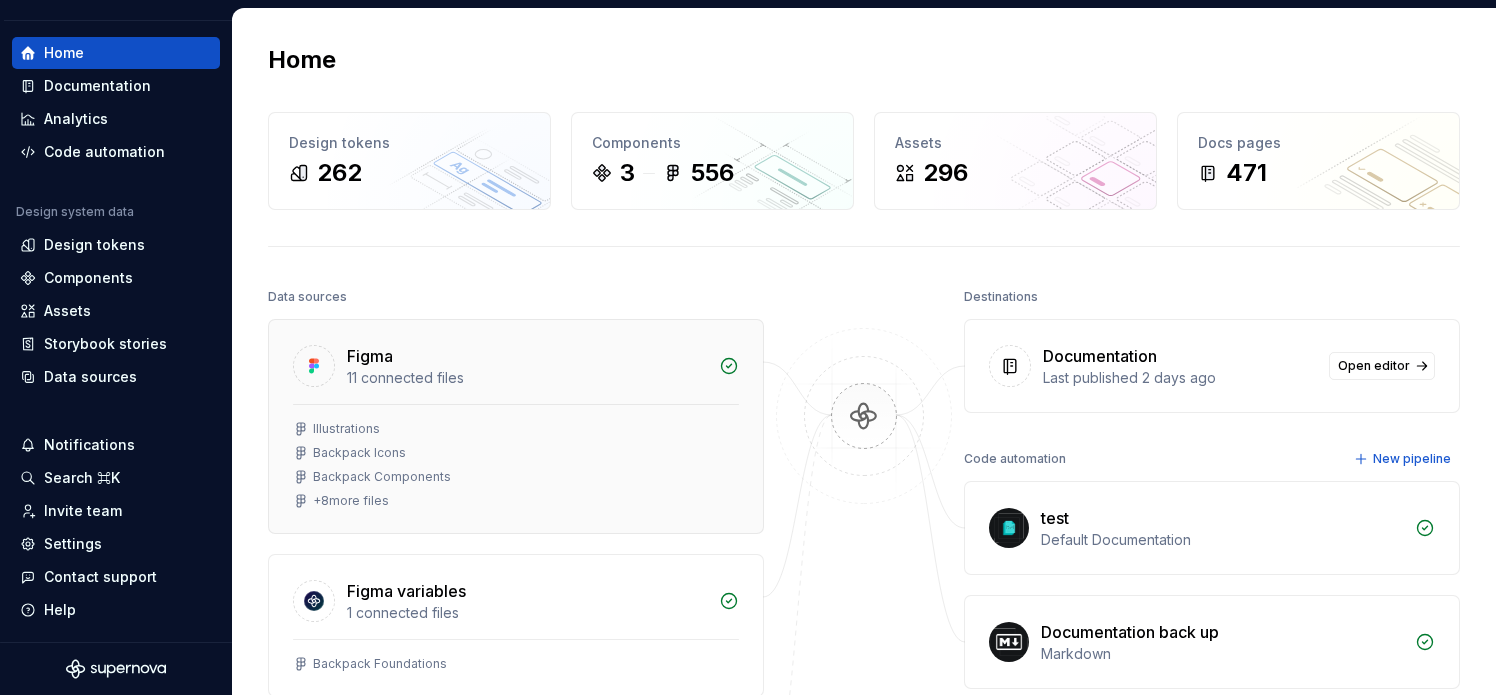 scroll, scrollTop: 0, scrollLeft: 0, axis: both 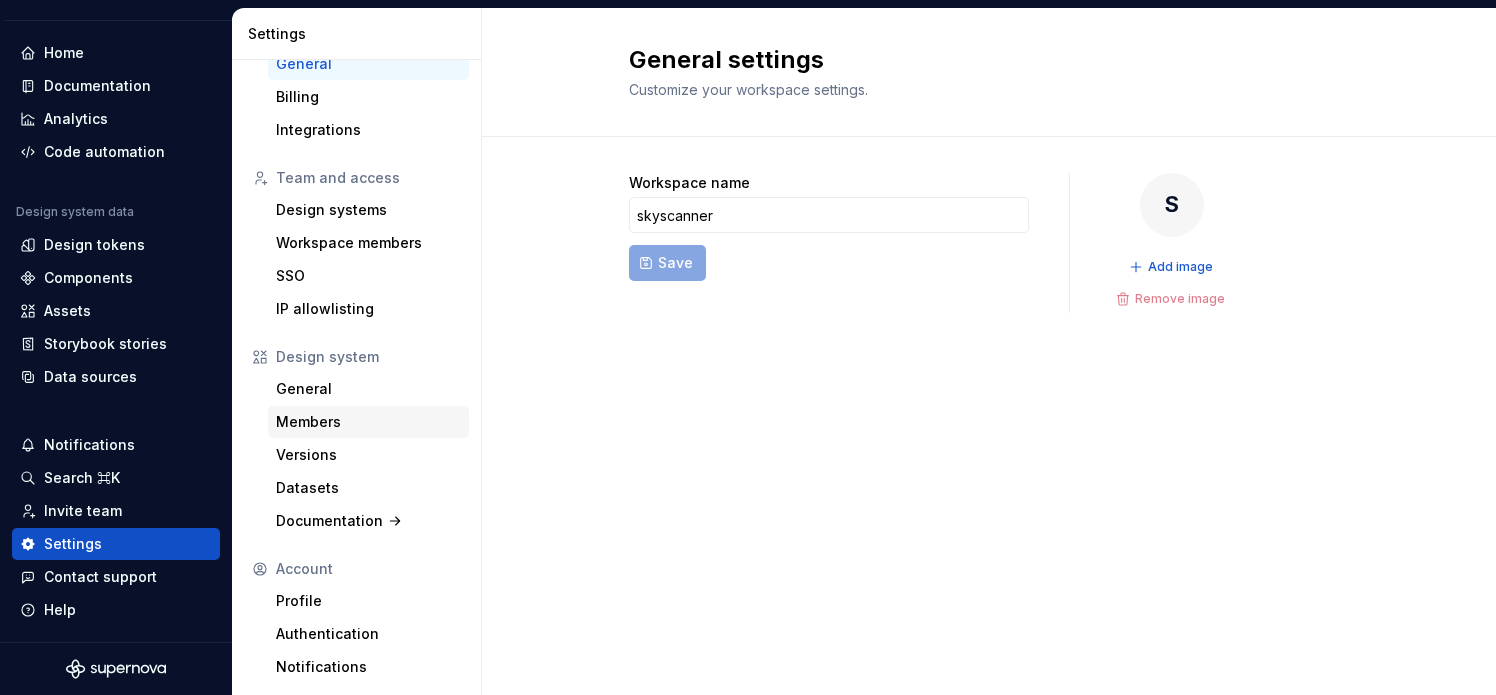 click on "Members" at bounding box center (368, 422) 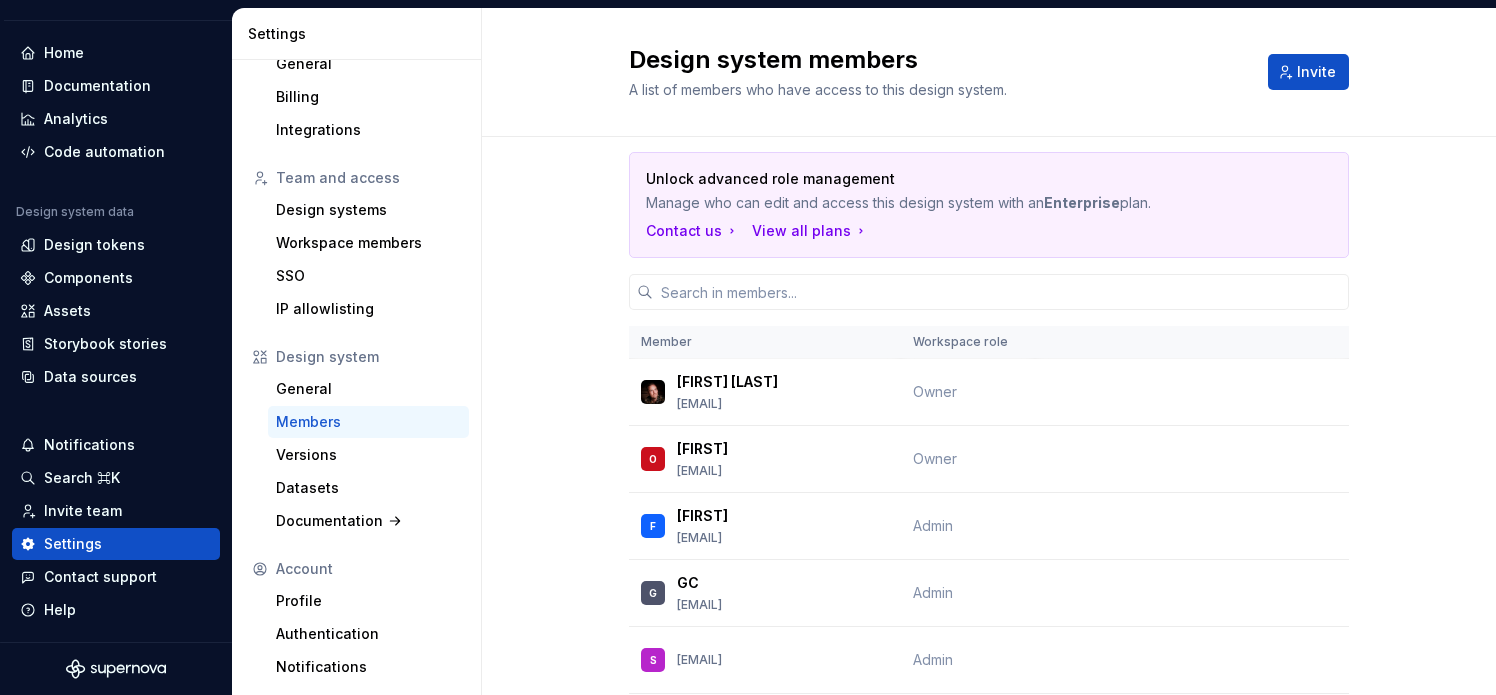 scroll, scrollTop: 0, scrollLeft: 0, axis: both 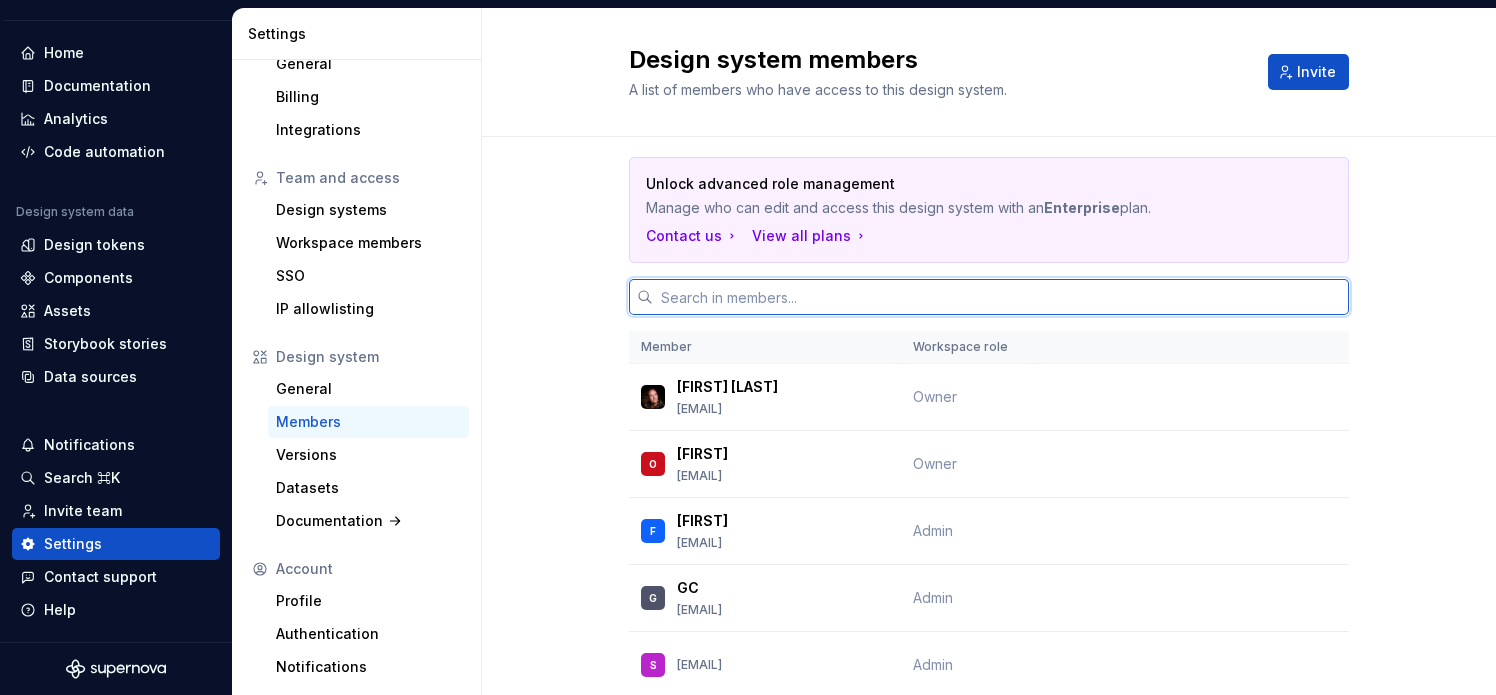 click at bounding box center (1001, 297) 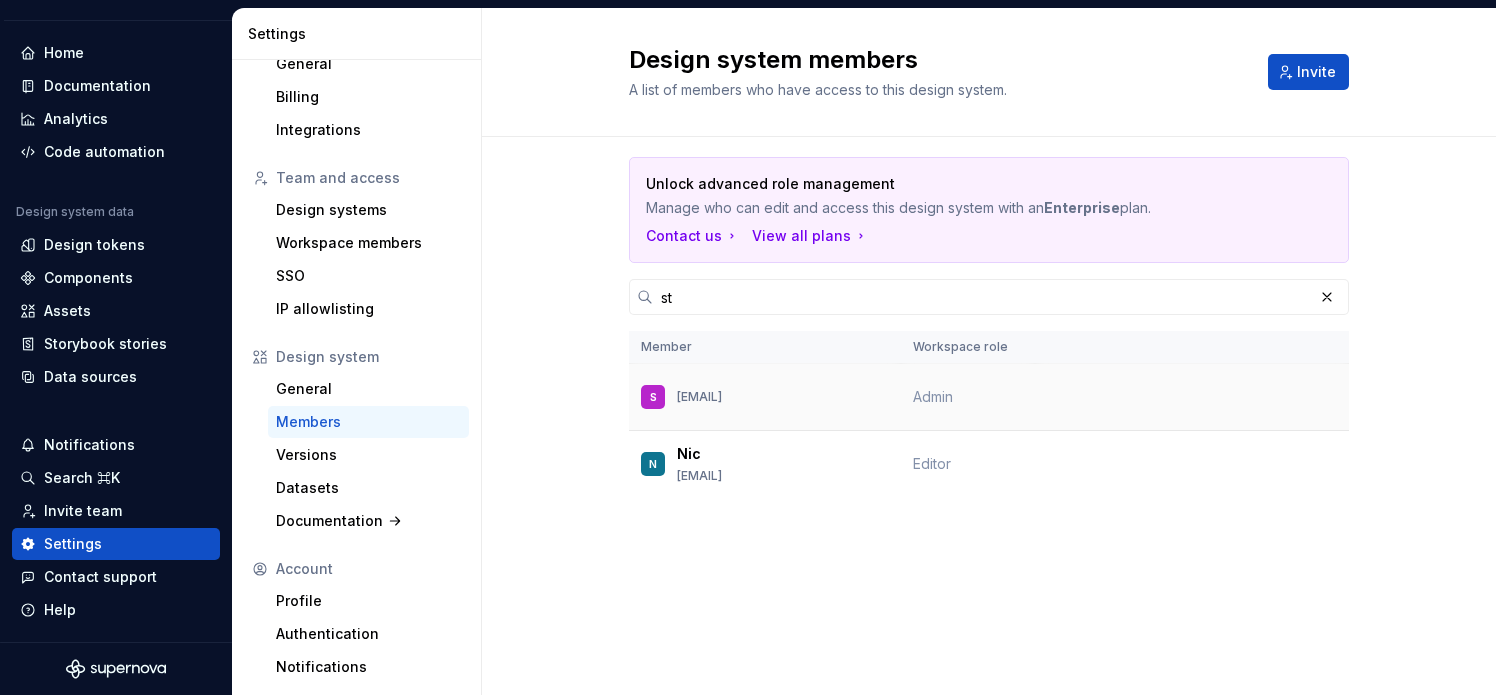 click on "[EMAIL]" at bounding box center (699, 397) 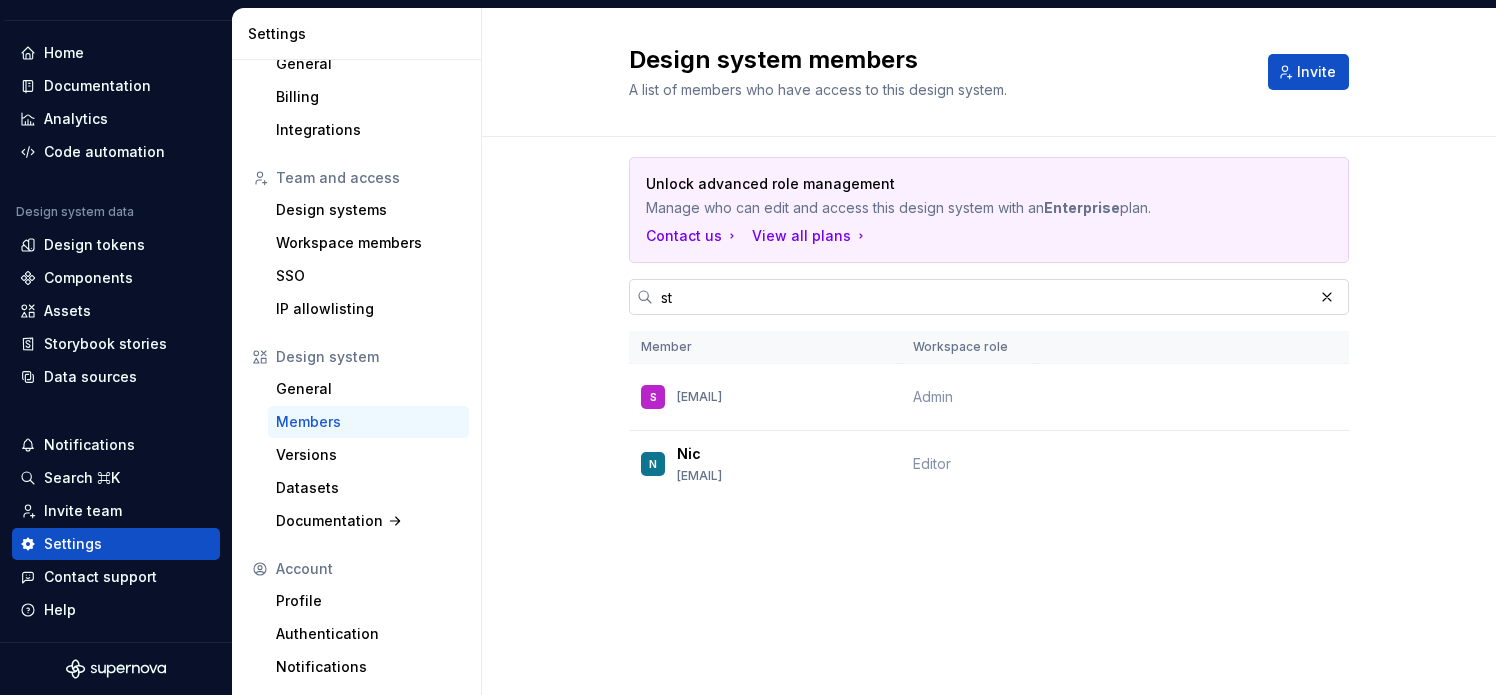 click on "st" at bounding box center (983, 297) 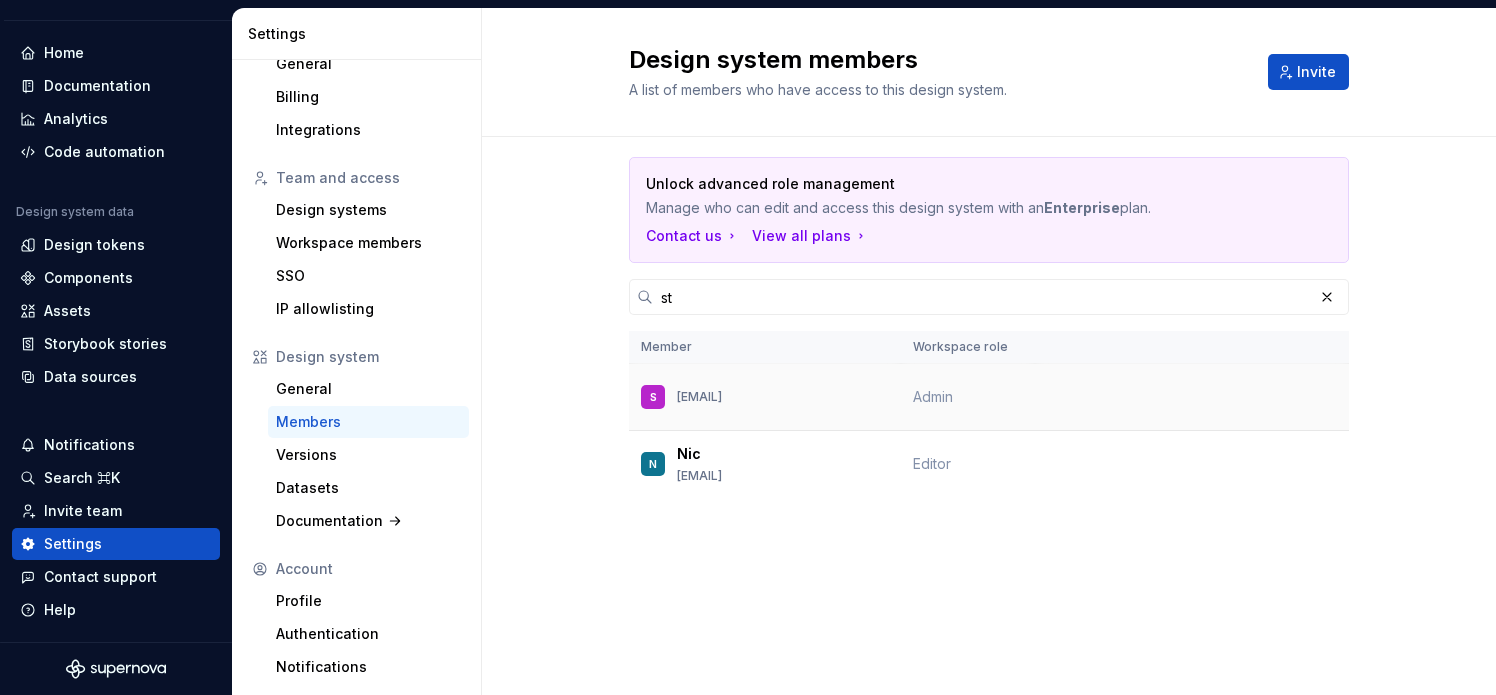 click on "[EMAIL]" at bounding box center [699, 397] 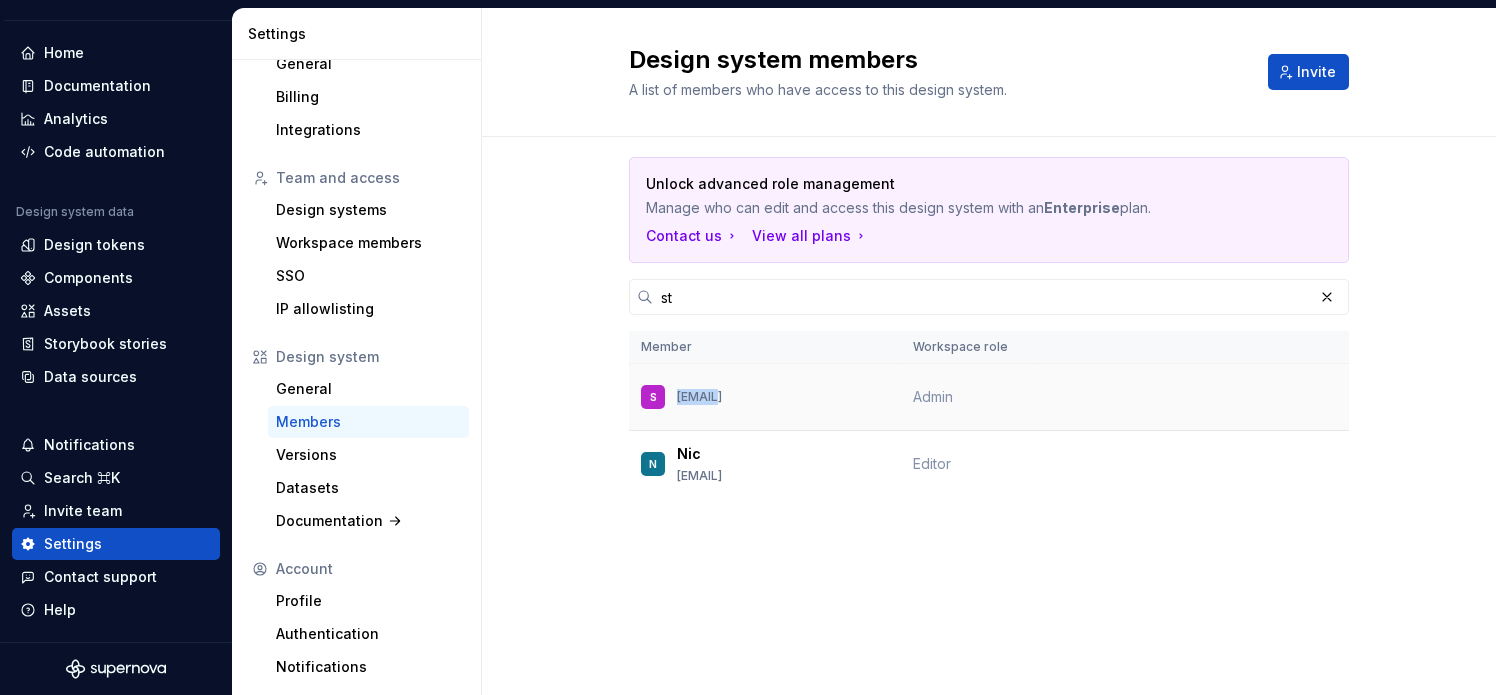 click on "[EMAIL]" at bounding box center (699, 397) 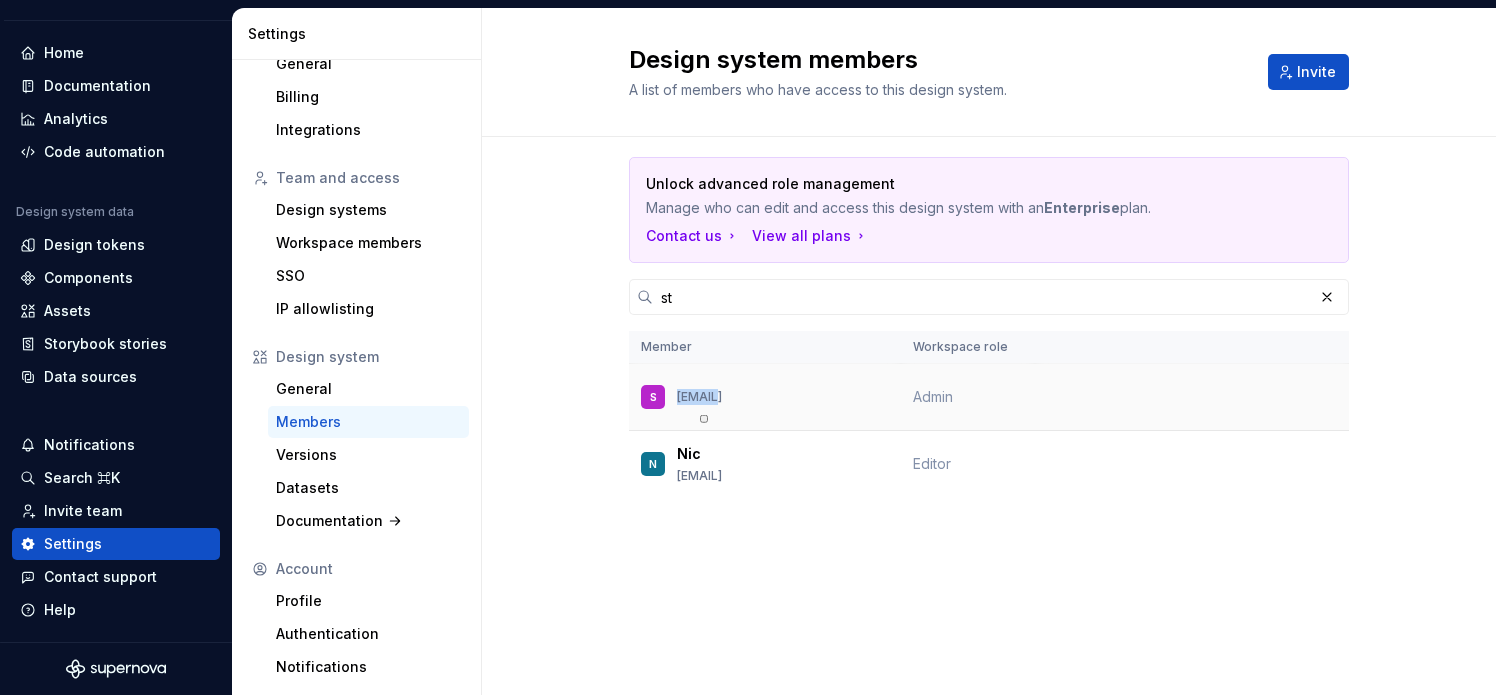copy on "[FIRST]" 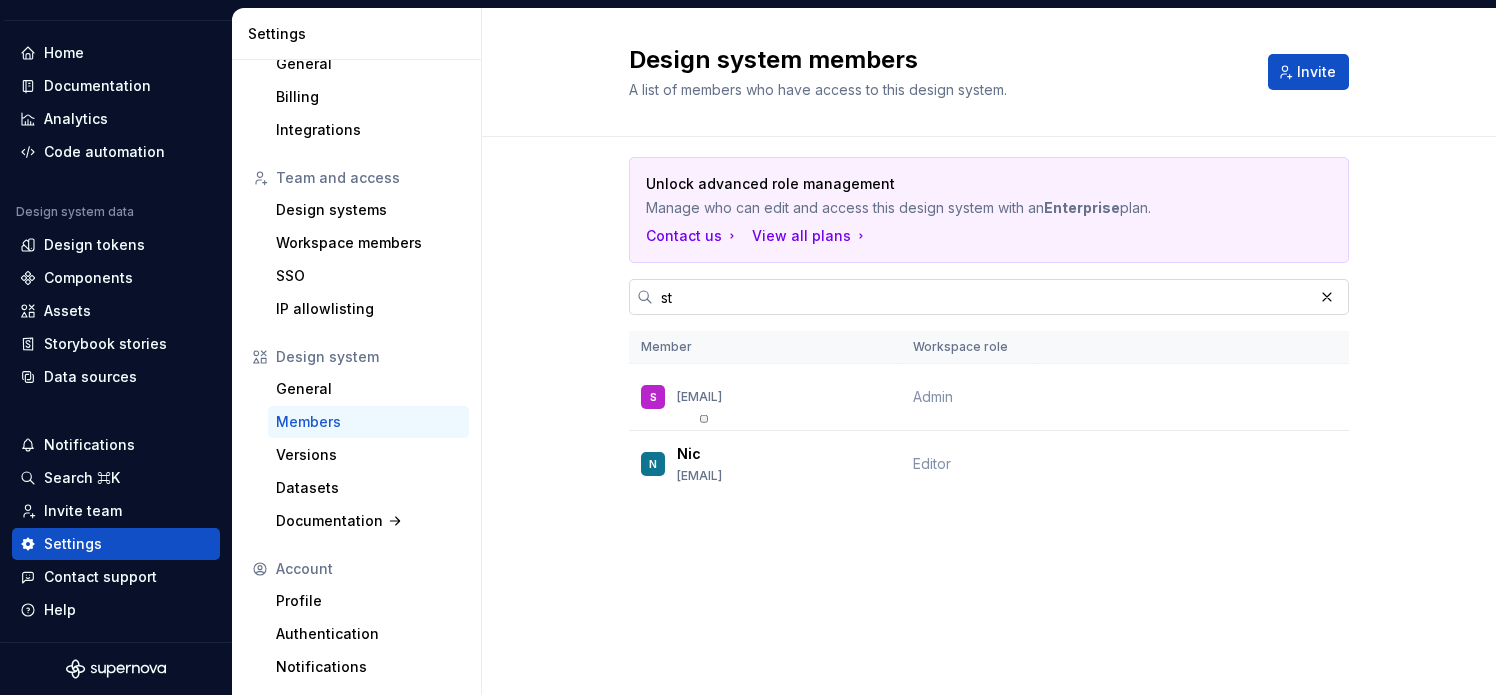 click on "st" at bounding box center (983, 297) 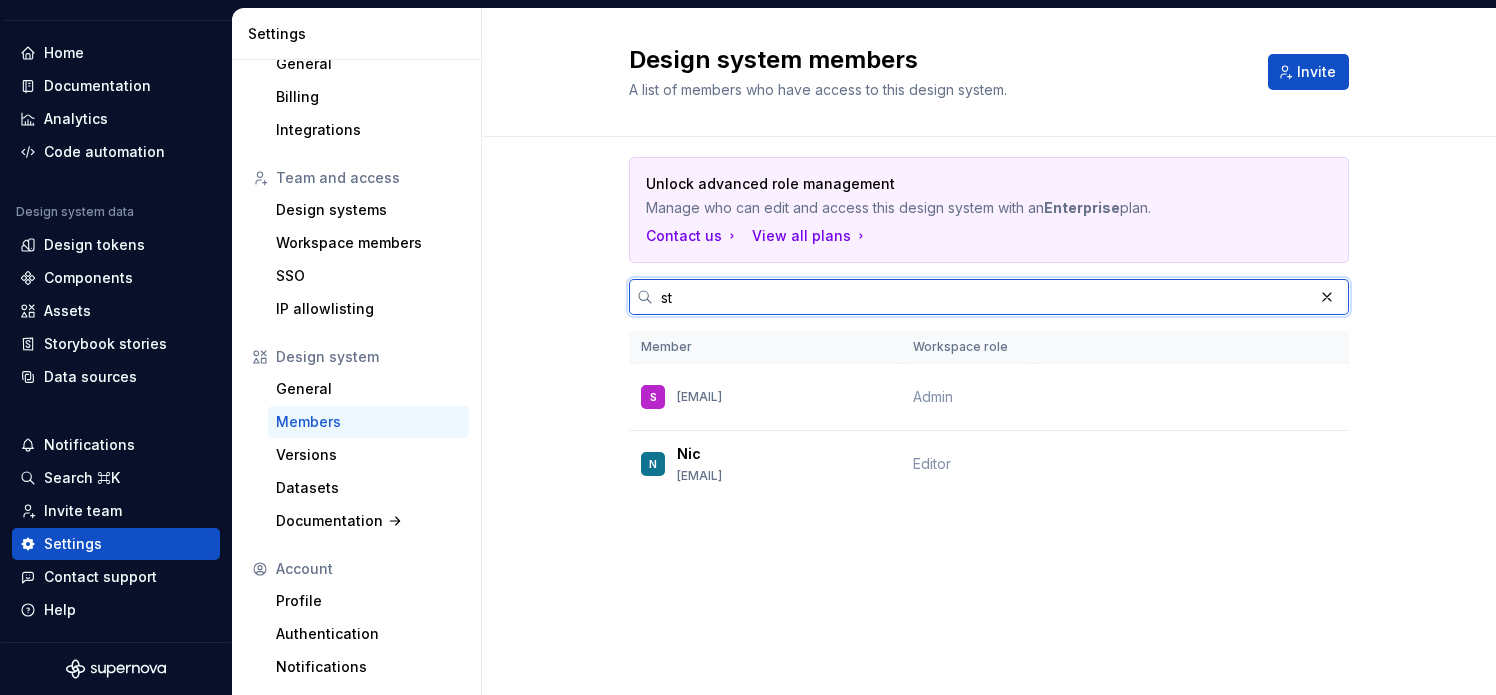 type on "s" 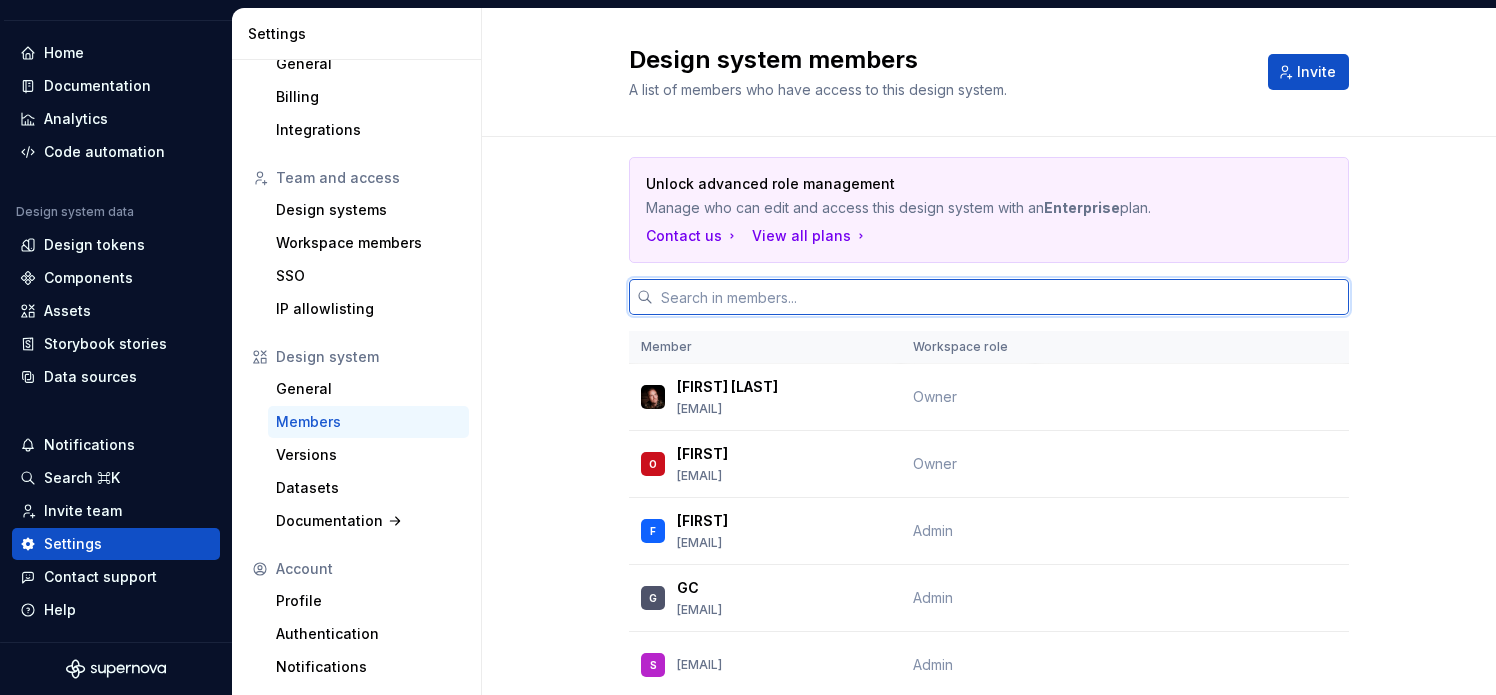 type 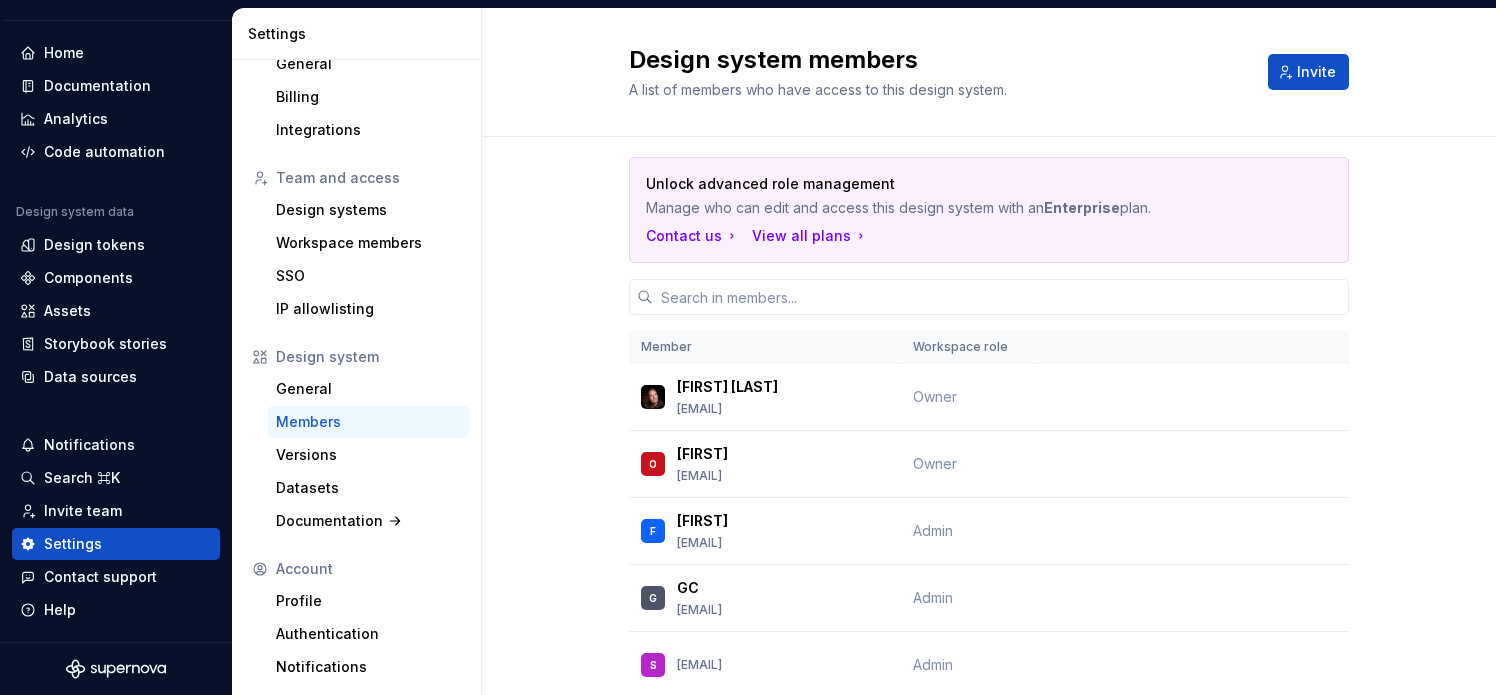 click on "Unlock advanced role management Manage who can edit and access this design system with an Enterprise plan. Contact us View all plans Member Workspace role [FIRST] [LAST] [EMAIL] Owner O [FIRST] [LAST] [EMAIL] Owner F [FIRST] [LAST] [EMAIL] Admin G GC [EMAIL] Admin S [EMAIL] Admin LG [FIRST] [LAST] [EMAIL] Editor LK [FIRST] [LAST] [EMAIL] Editor N [FIRST] [EMAIL] Editor NW [FIRST] [LAST] [EMAIL] Editor SN [FIRST] [LAST] [EMAIL] Editor C [FIRST] [LAST] [EMAIL] Viewer C [FIRST] [LAST] [EMAIL] Viewer E [FIRST] [LAST] [EMAIL] Viewer GV [FIRST]-[LAST] [EMAIL] Viewer GP [FIRST] [LAST] [EMAIL] Viewer HS [FIRST] [LAST] [EMAIL] Viewer JW [FIRST] [LAST] [EMAIL] Viewer JC [FIRST] [LAST] [EMAIL] J New member Pending LF" at bounding box center [989, 1125] 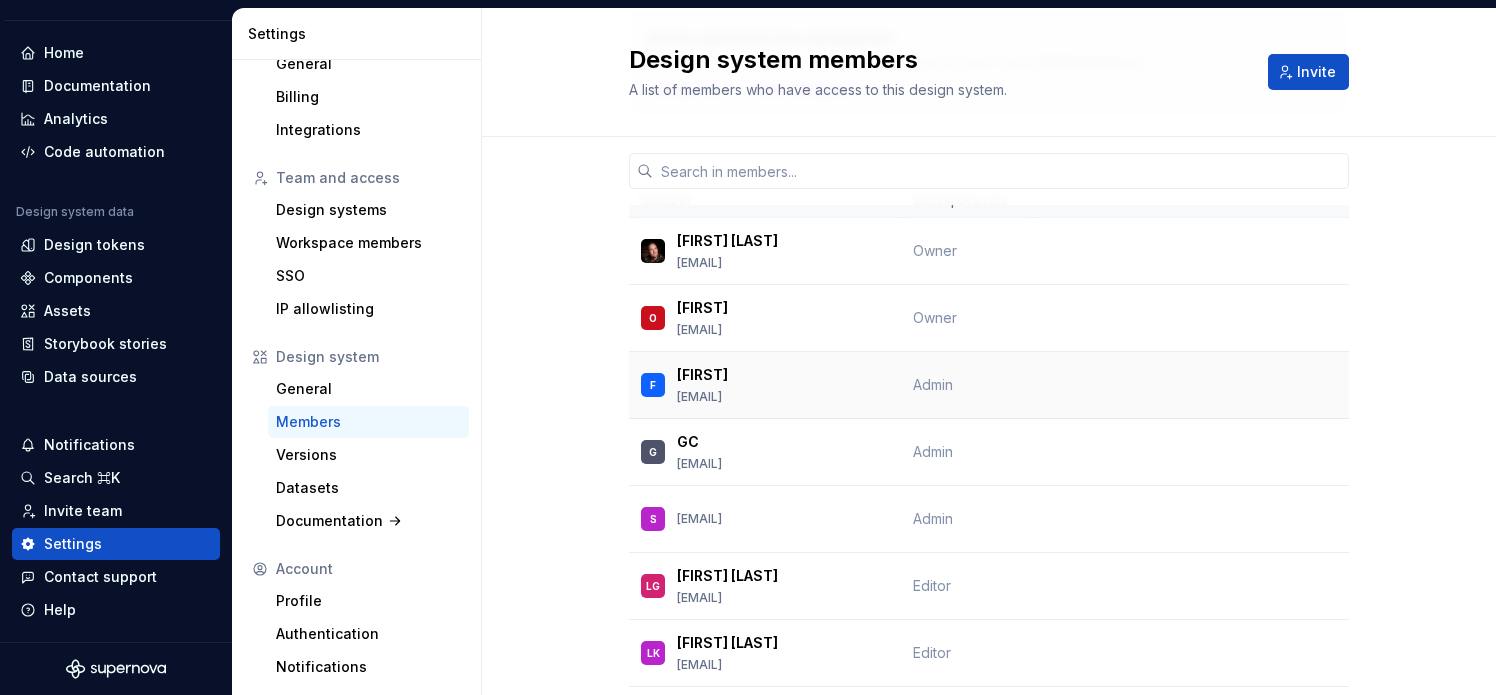 scroll, scrollTop: 152, scrollLeft: 0, axis: vertical 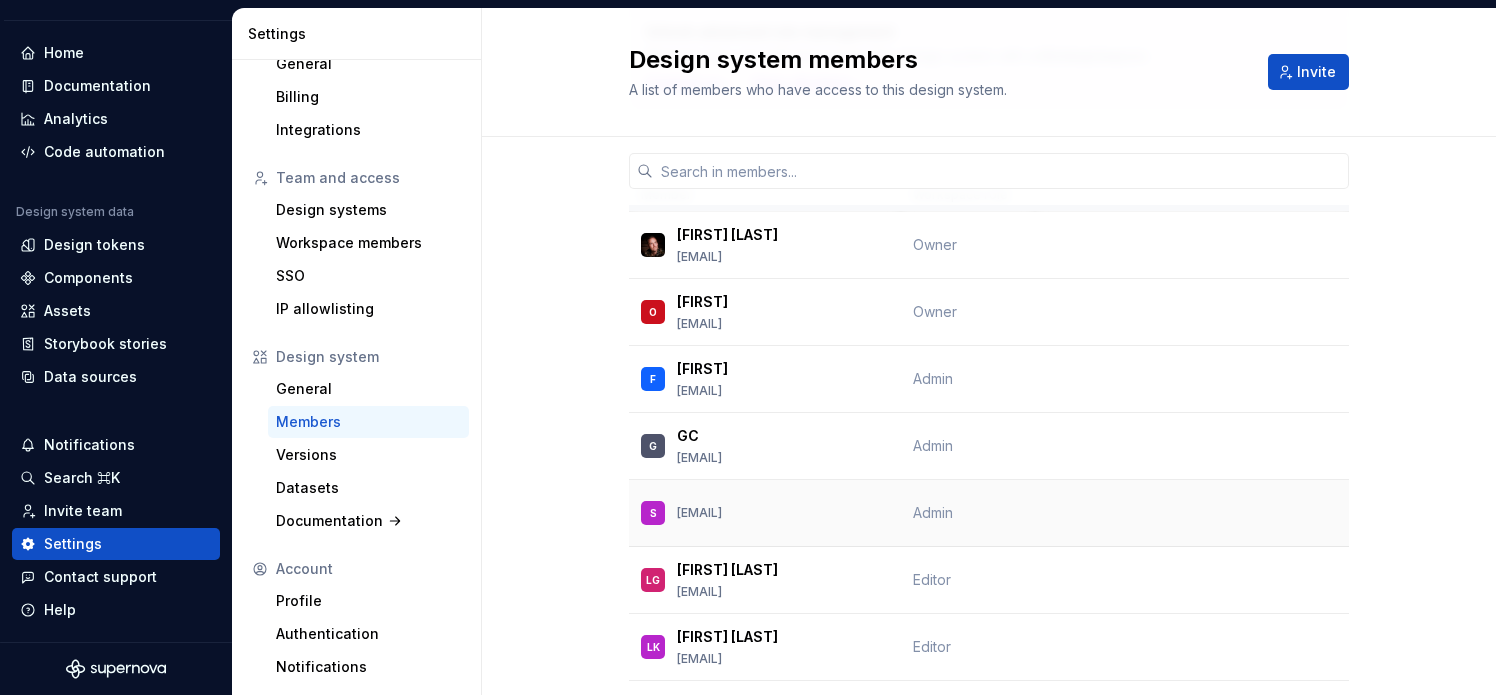 click on "S [EMAIL]" at bounding box center [765, 513] 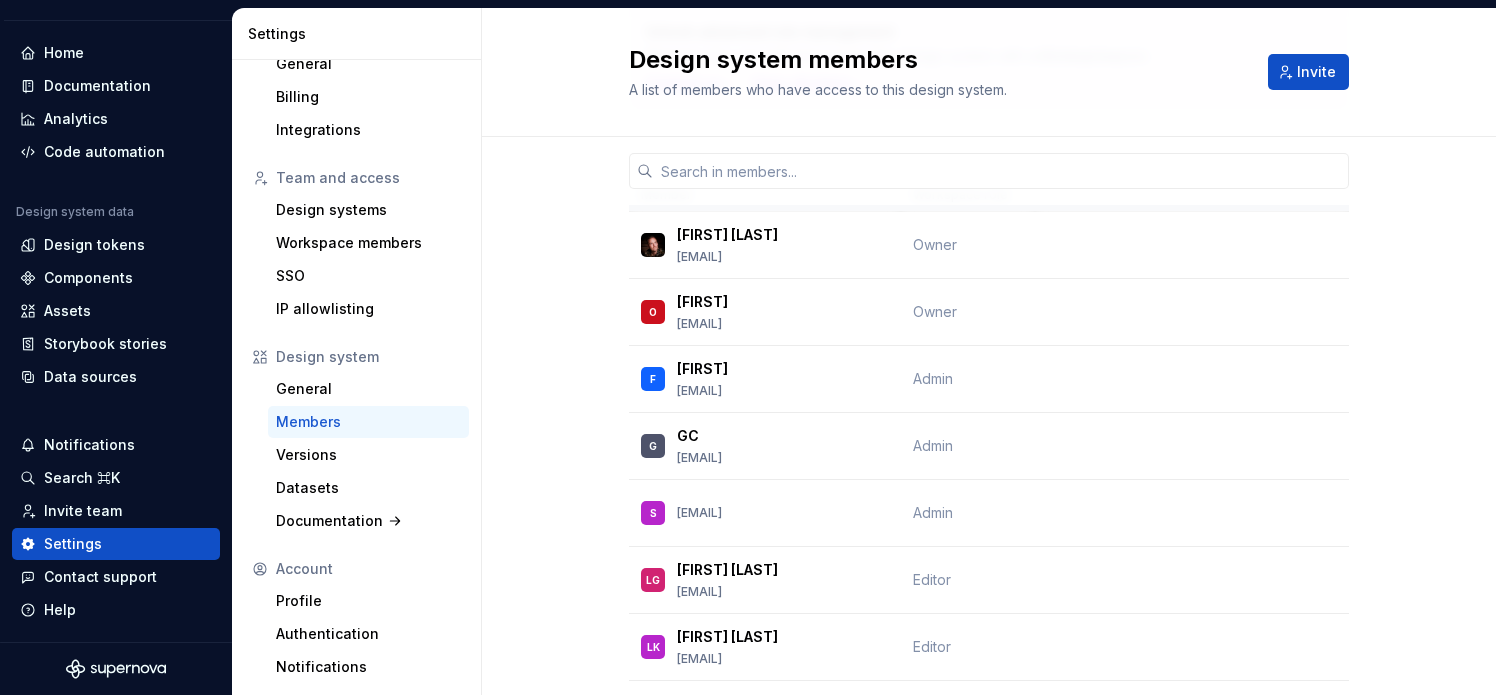 click on "Members" at bounding box center [368, 422] 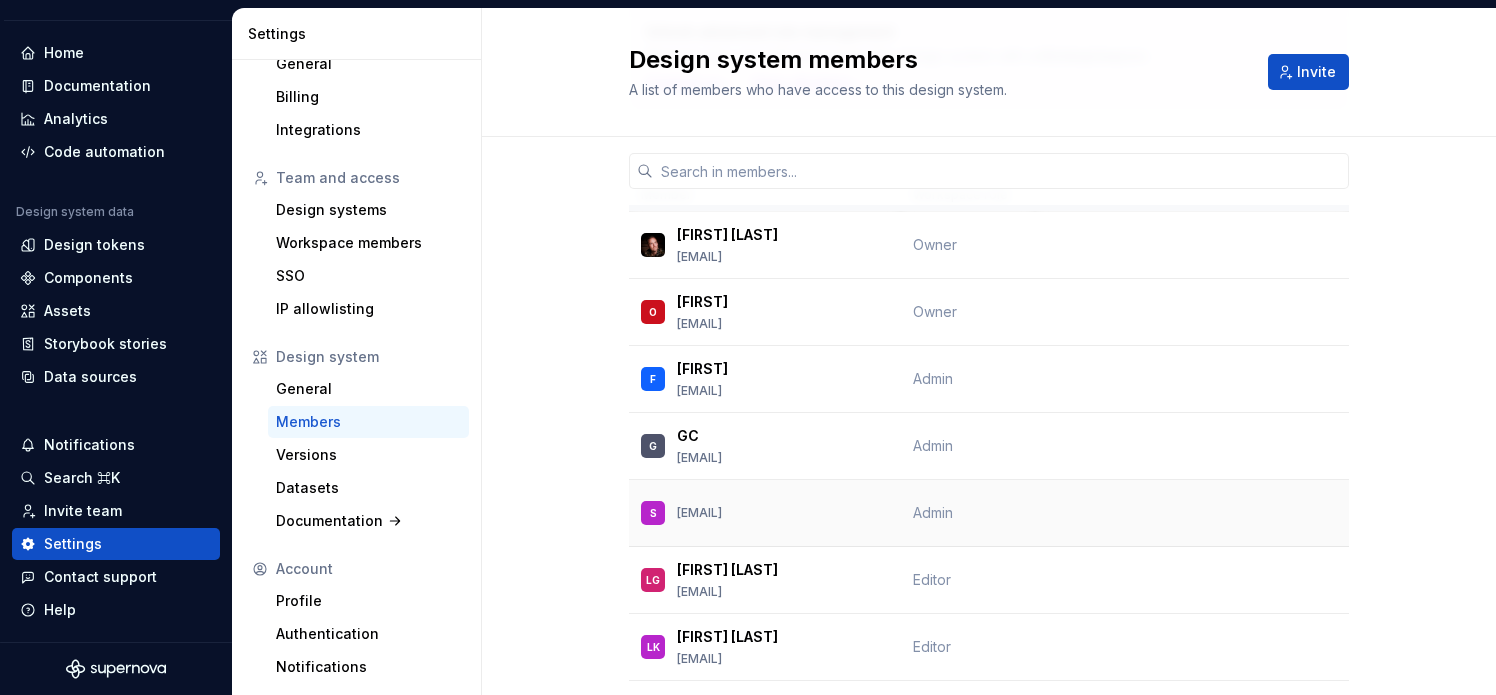 click on "Admin" at bounding box center [968, 513] 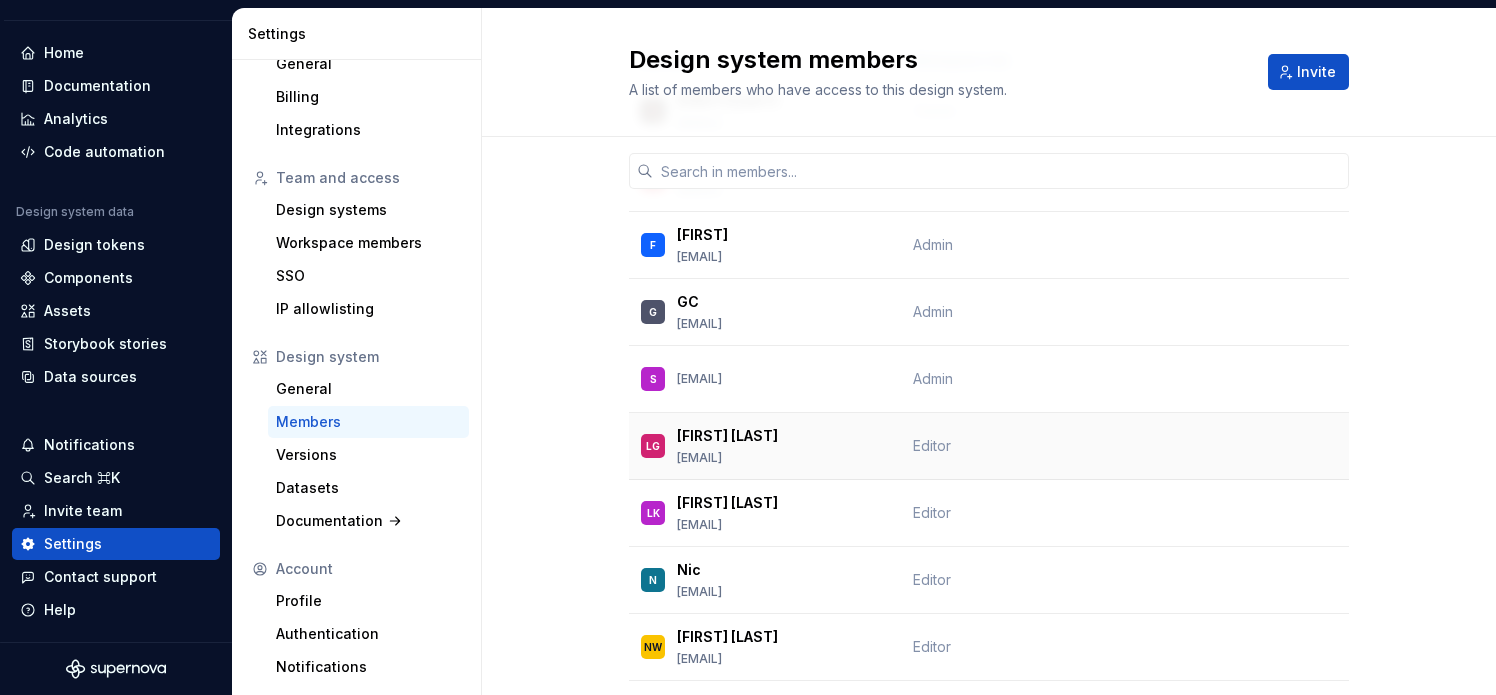 scroll, scrollTop: 277, scrollLeft: 0, axis: vertical 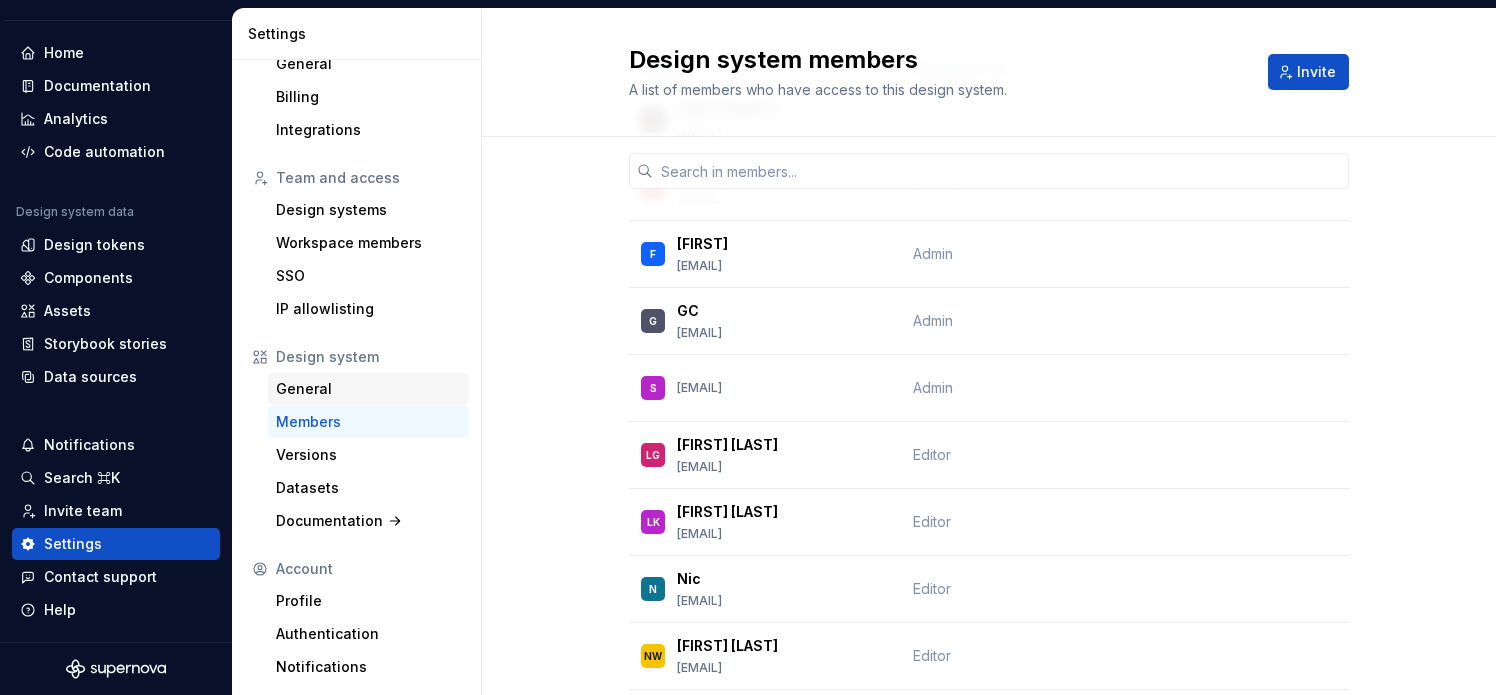 click on "General" at bounding box center (368, 389) 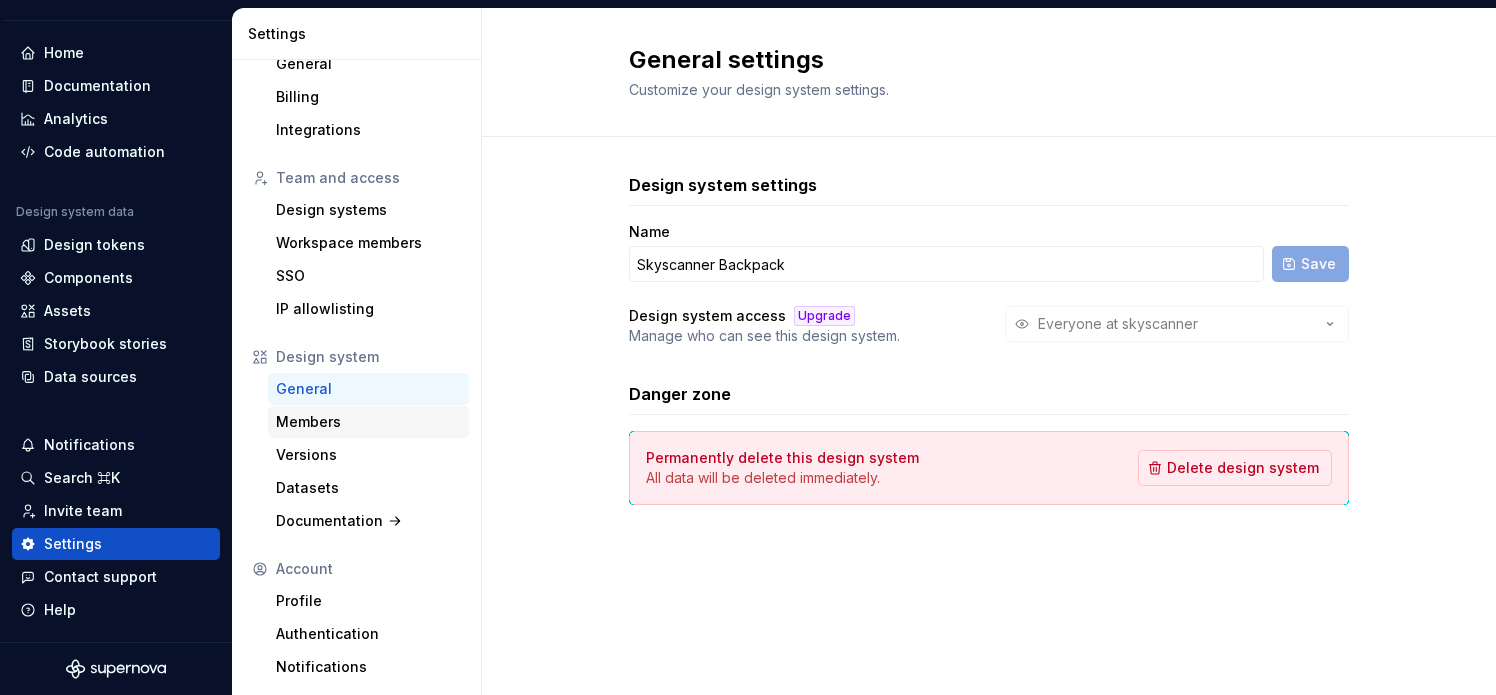 click on "Members" at bounding box center [368, 422] 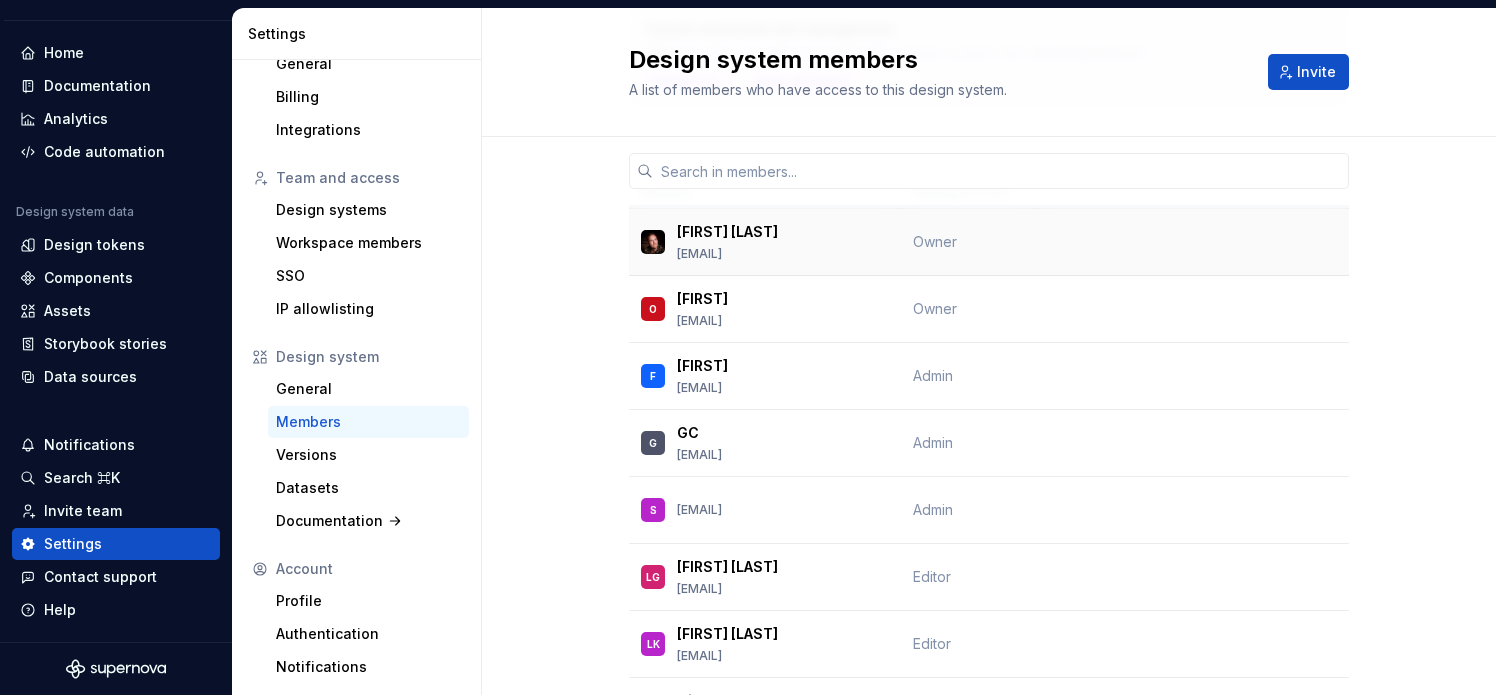 scroll, scrollTop: 159, scrollLeft: 0, axis: vertical 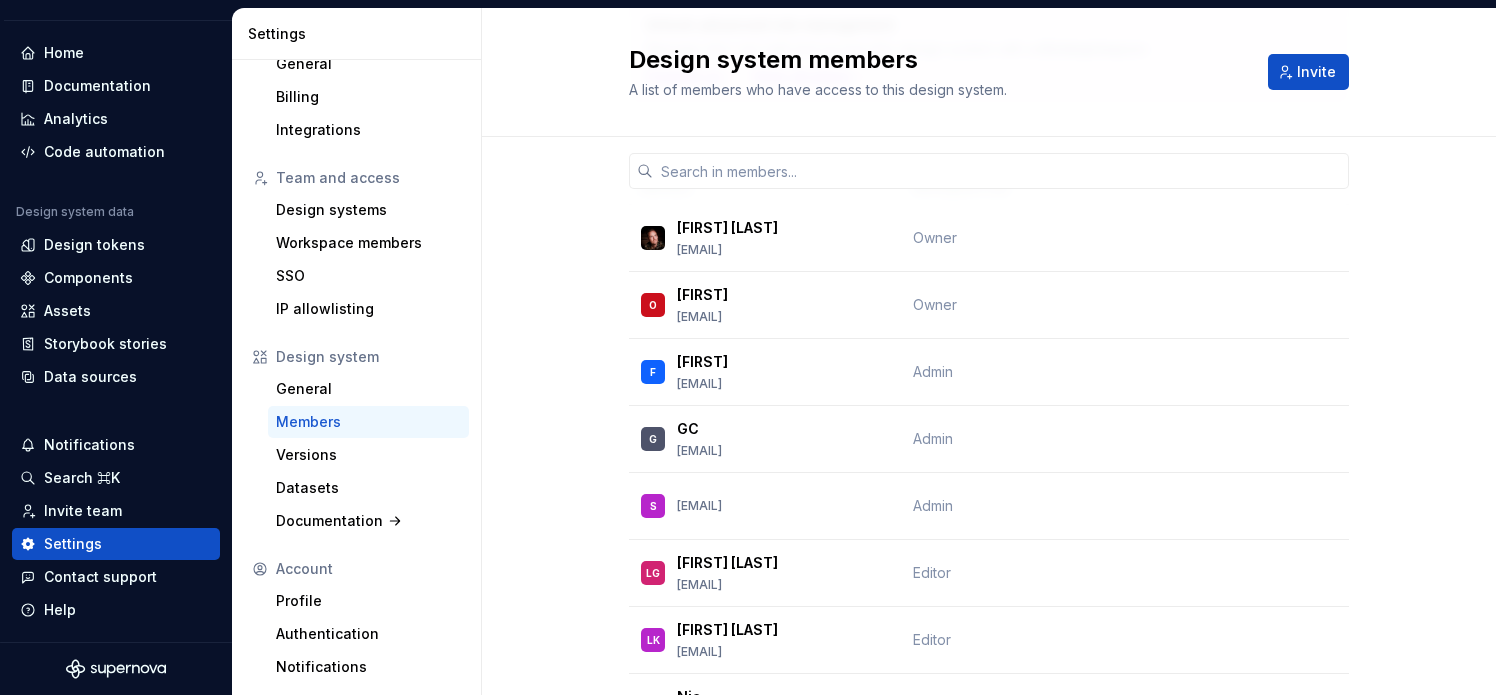 click on "Unlock advanced role management Manage who can edit and access this design system with an Enterprise plan. Contact us View all plans Member Workspace role [FIRST] [LAST] [EMAIL] Owner O [FIRST] [LAST] [EMAIL] Owner F [FIRST] [LAST] [EMAIL] Admin G GC [EMAIL] Admin S [EMAIL] Admin LG [FIRST] [LAST] [EMAIL] Editor LK [FIRST] [LAST] [EMAIL] Editor N [FIRST] [EMAIL] Editor NW [FIRST] [LAST] [EMAIL] Editor SN [FIRST] [LAST] [EMAIL] Editor C [FIRST] [LAST] [EMAIL] Viewer C [FIRST] [LAST] [EMAIL] Viewer E [FIRST] [LAST] [EMAIL] Viewer GV [FIRST]-[LAST] [EMAIL] Viewer GP [FIRST] [LAST] [EMAIL] Viewer HS [FIRST] [LAST] [EMAIL] Viewer JW [FIRST] [LAST] [EMAIL] Viewer JC [FIRST] [LAST] [EMAIL] J New member Pending LF" at bounding box center [989, 966] 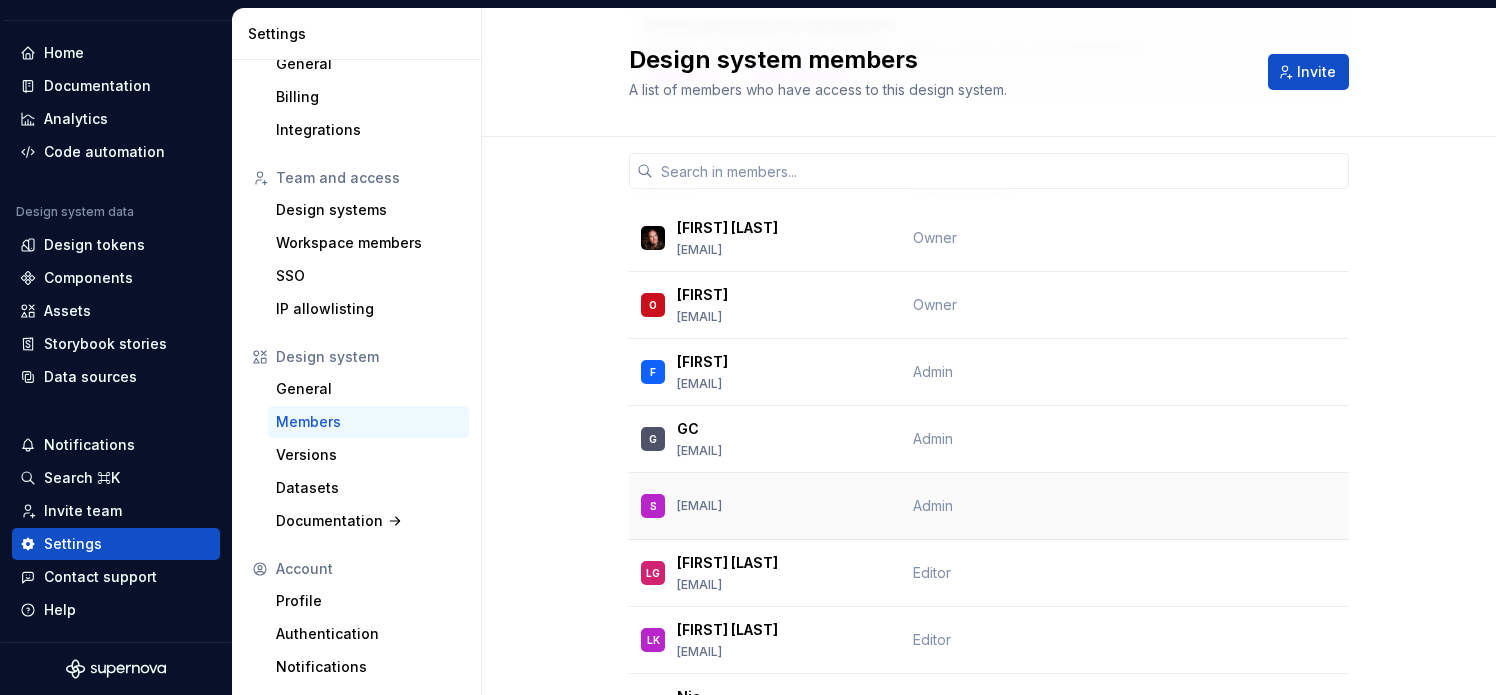 click at bounding box center (1192, 506) 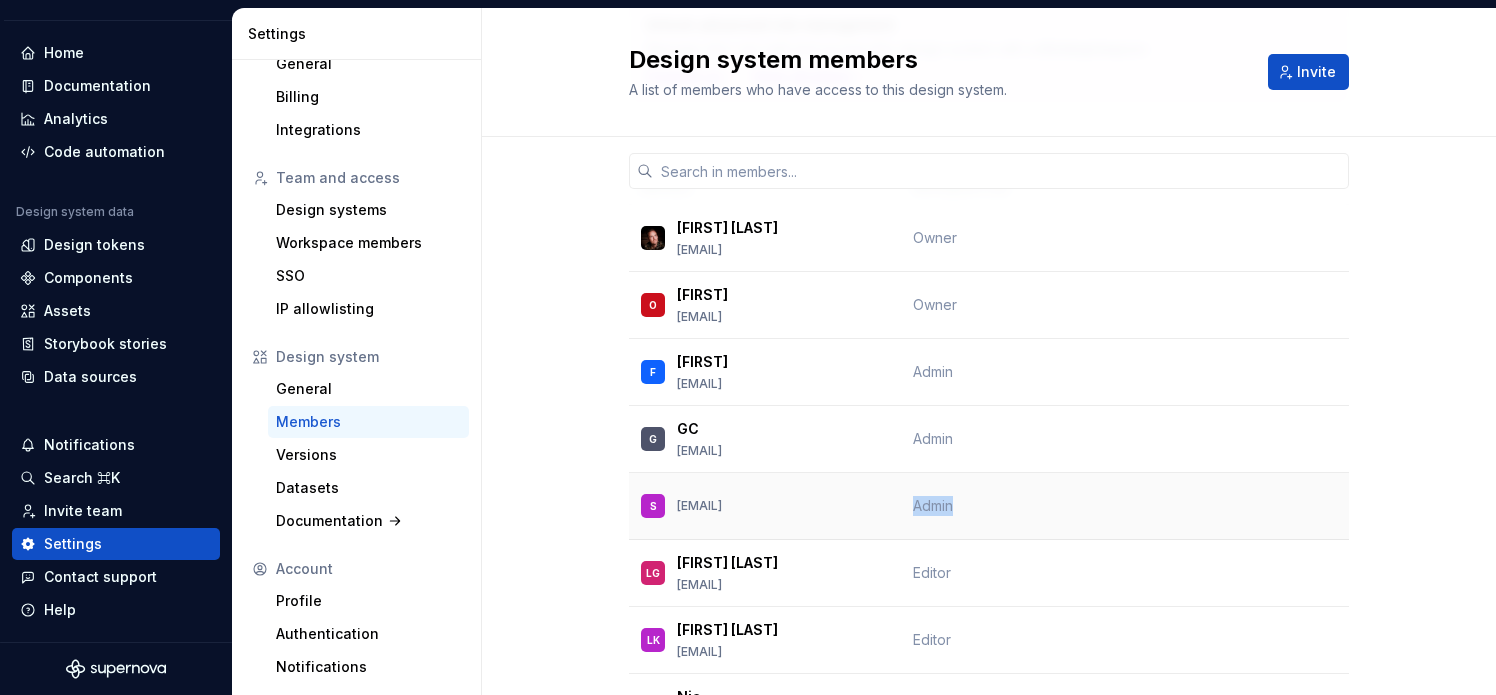 click on "Admin" at bounding box center (968, 506) 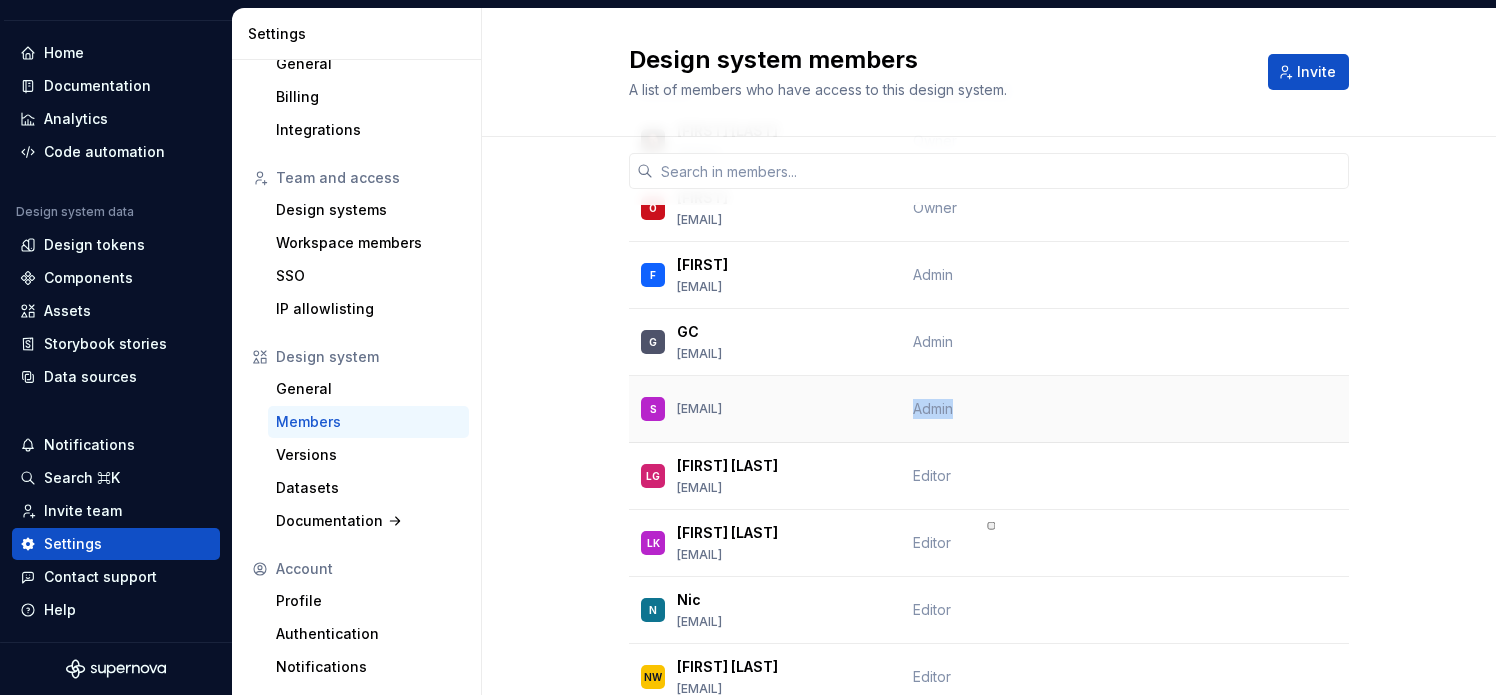 scroll, scrollTop: 278, scrollLeft: 0, axis: vertical 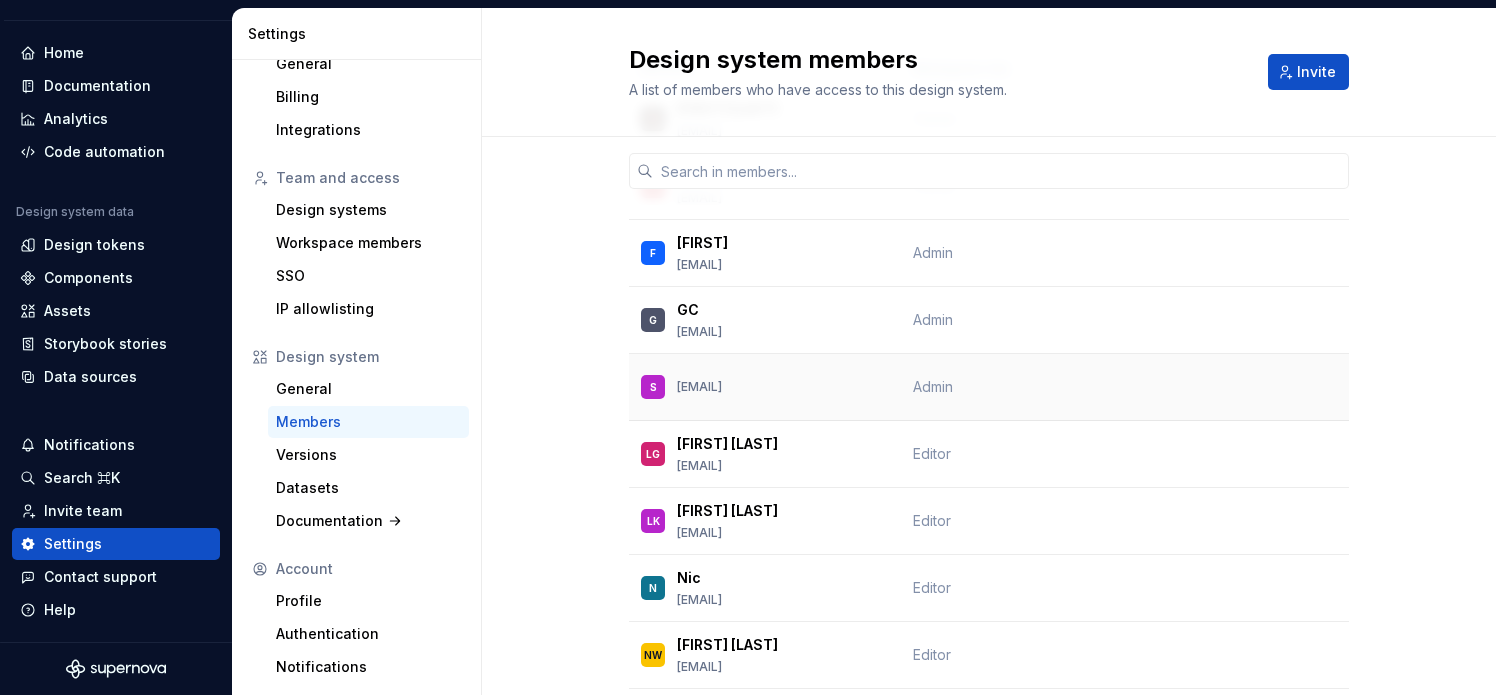 click on "S" at bounding box center [653, 387] 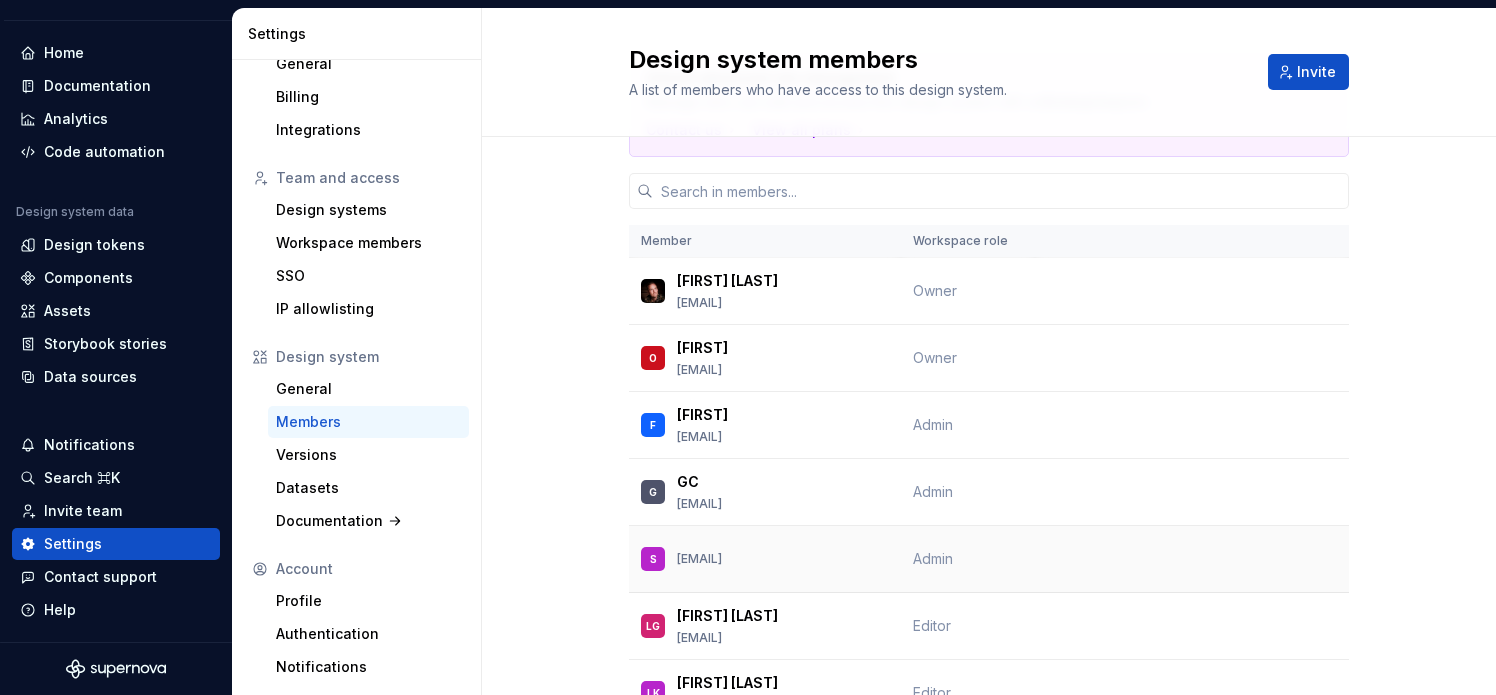 scroll, scrollTop: 0, scrollLeft: 0, axis: both 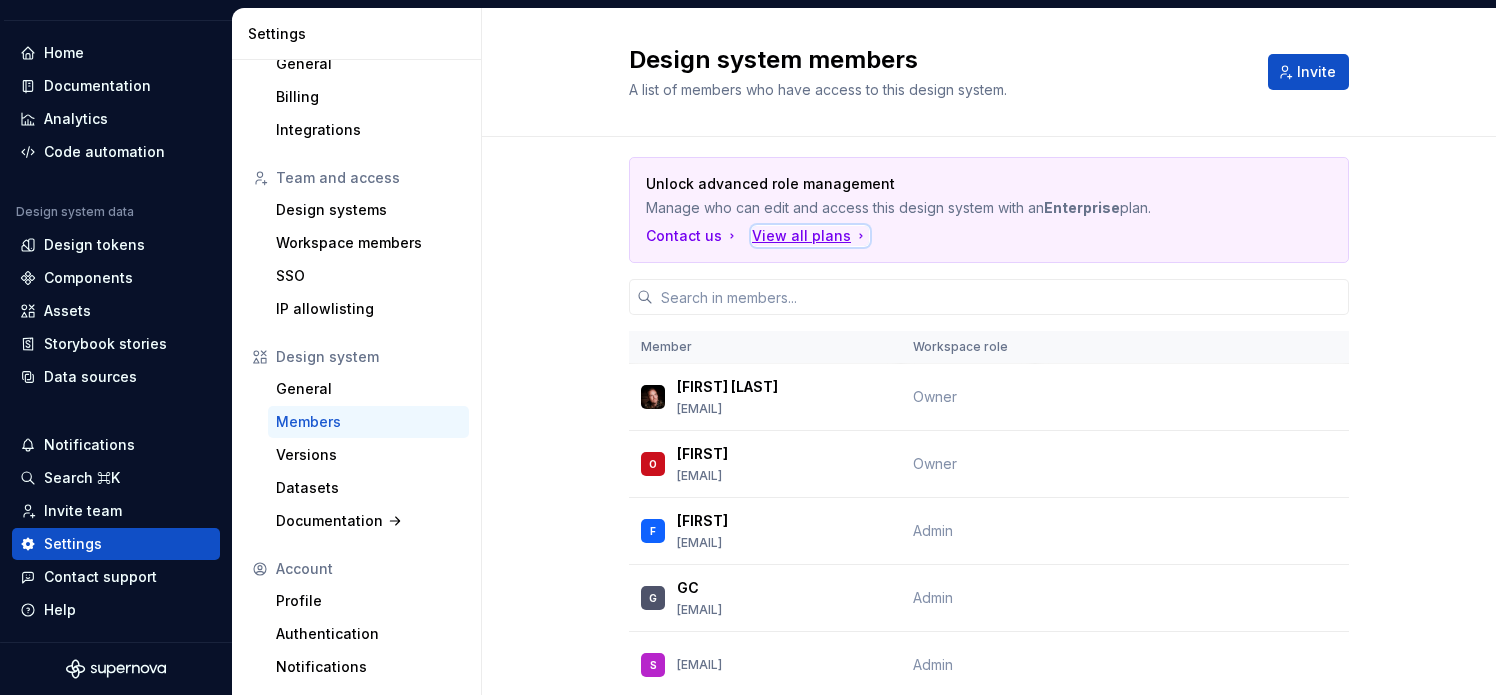 click on "View all plans" at bounding box center (810, 236) 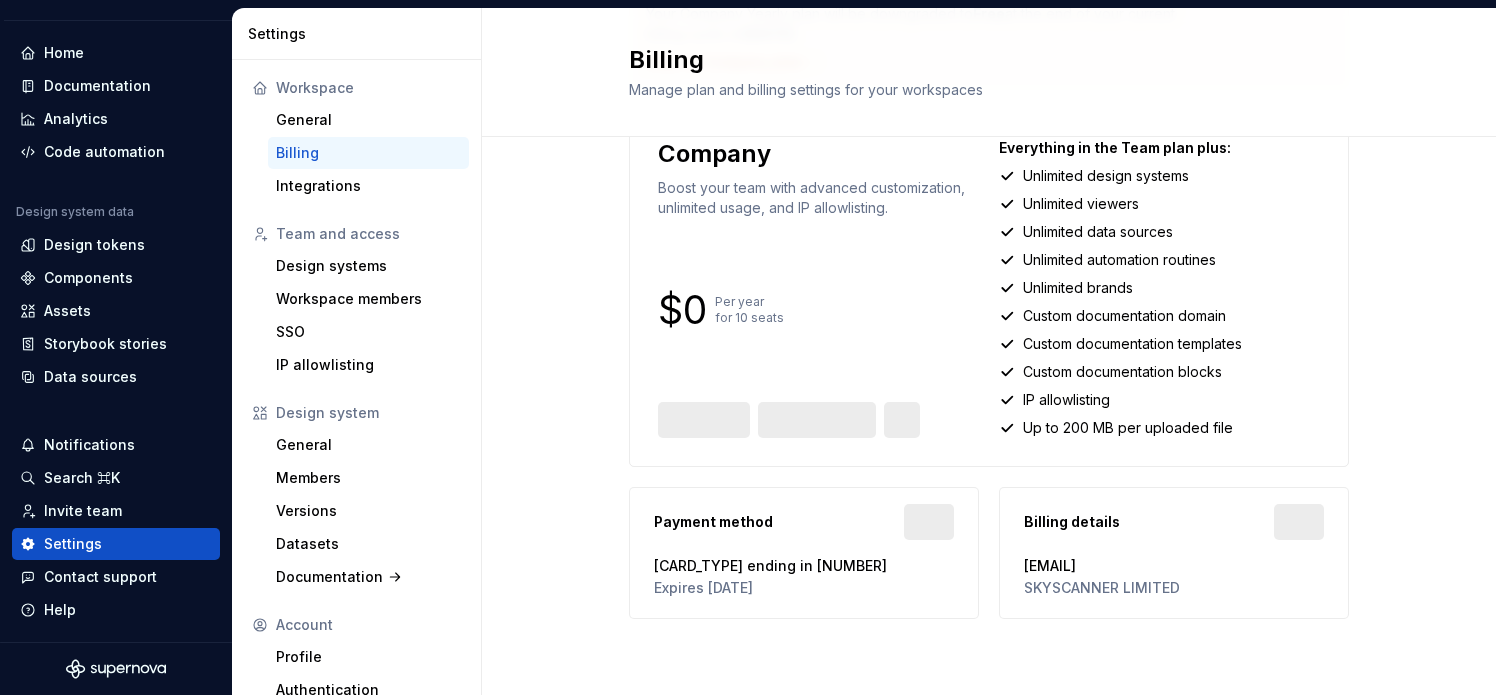 scroll, scrollTop: 0, scrollLeft: 0, axis: both 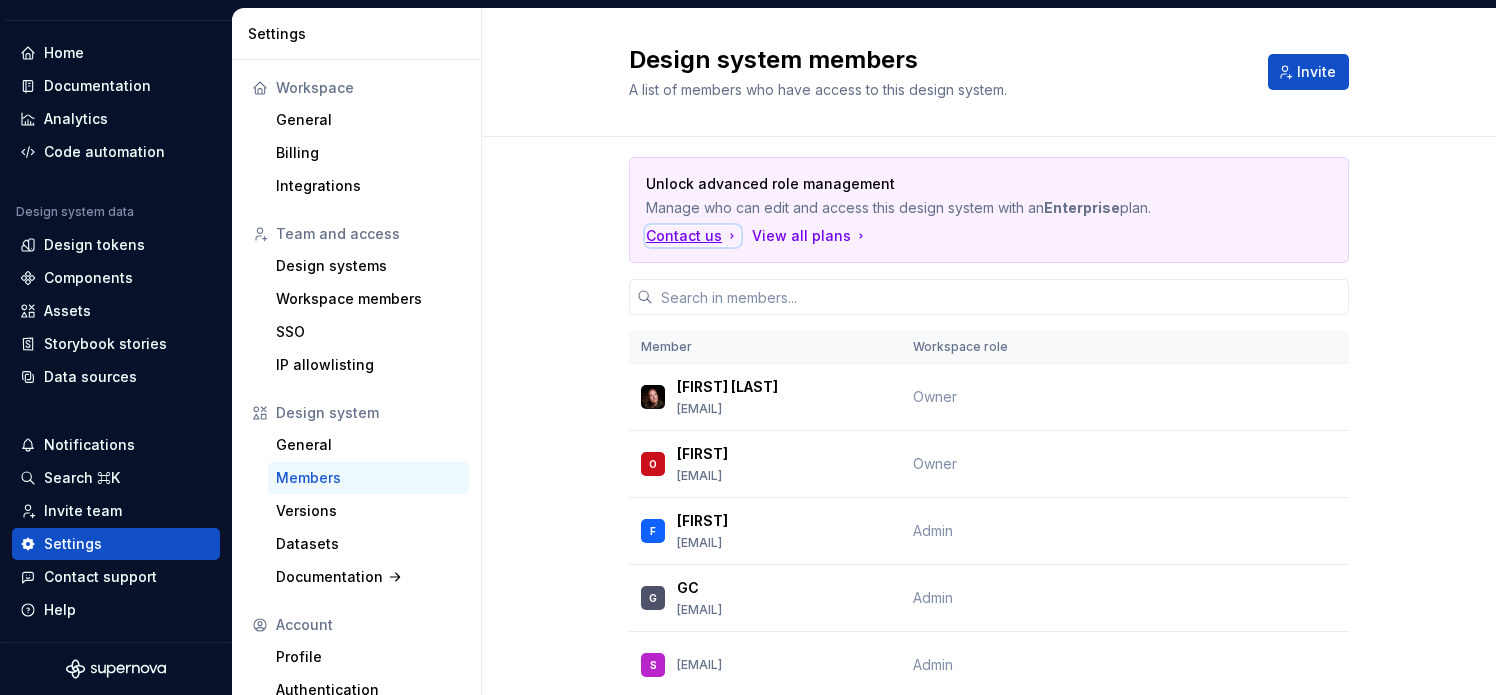 click on "Contact us" at bounding box center [693, 236] 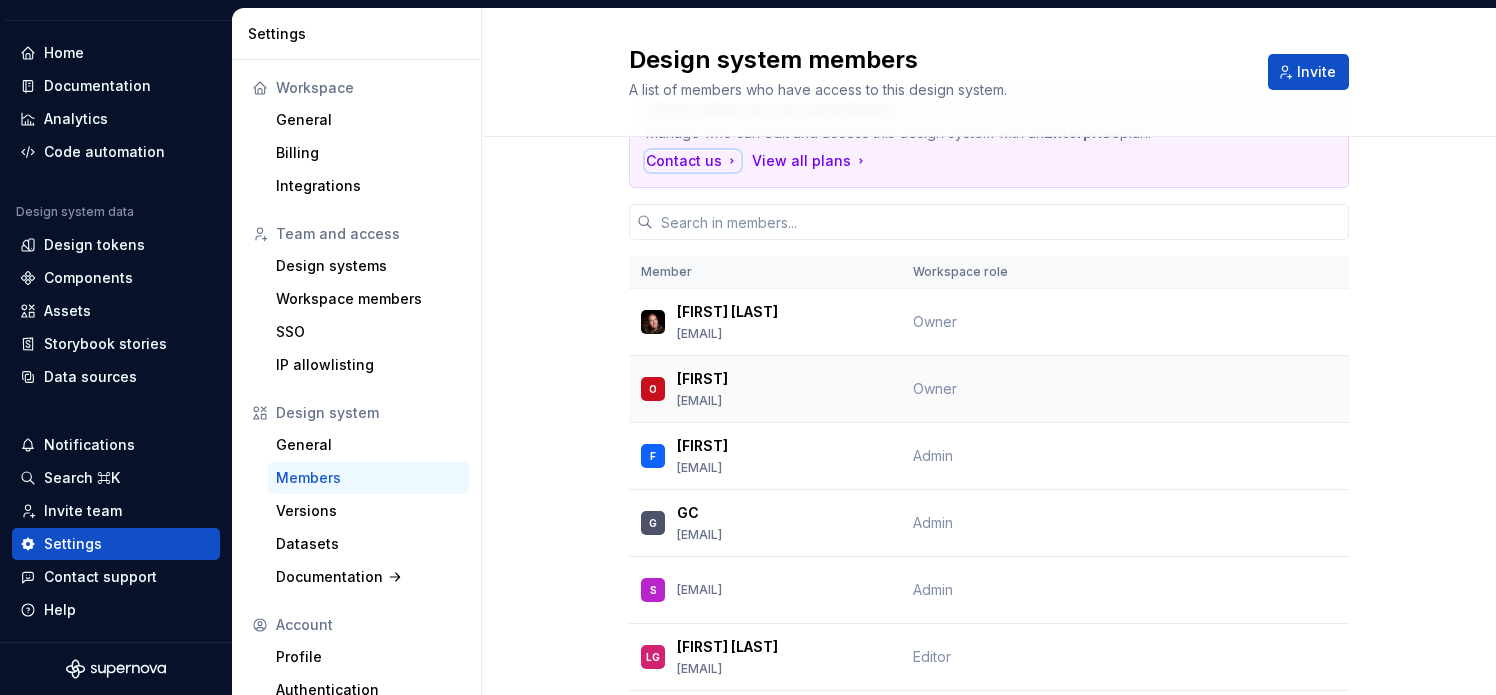 scroll, scrollTop: 0, scrollLeft: 0, axis: both 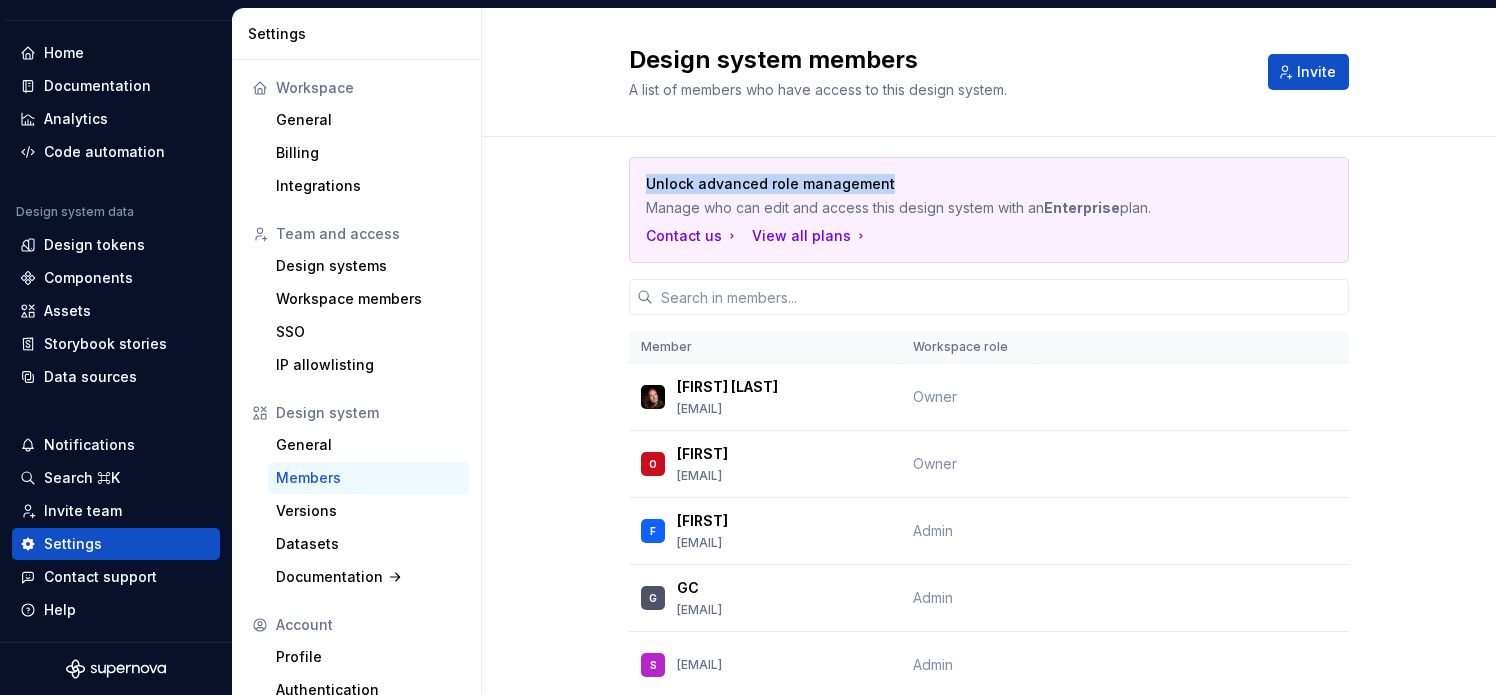 drag, startPoint x: 889, startPoint y: 178, endPoint x: 647, endPoint y: 189, distance: 242.24988 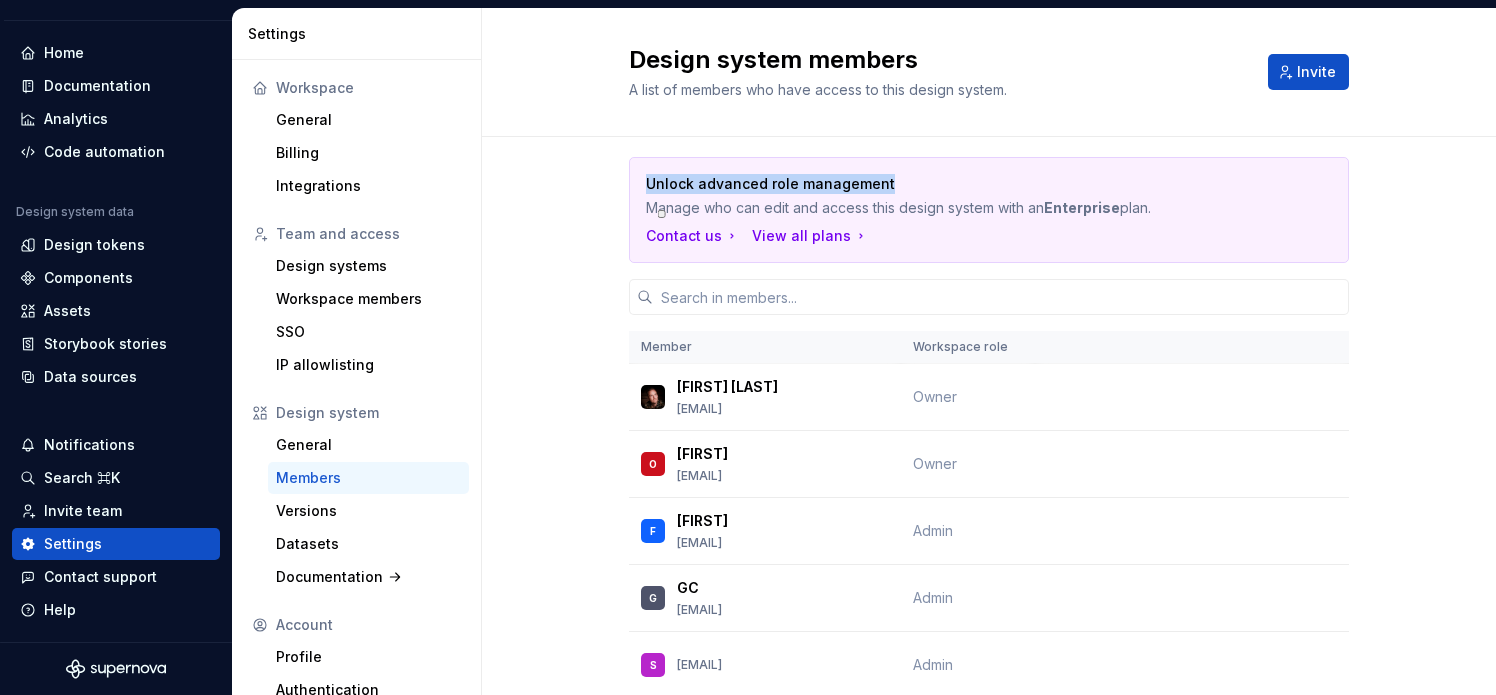 click at bounding box center (662, 214) 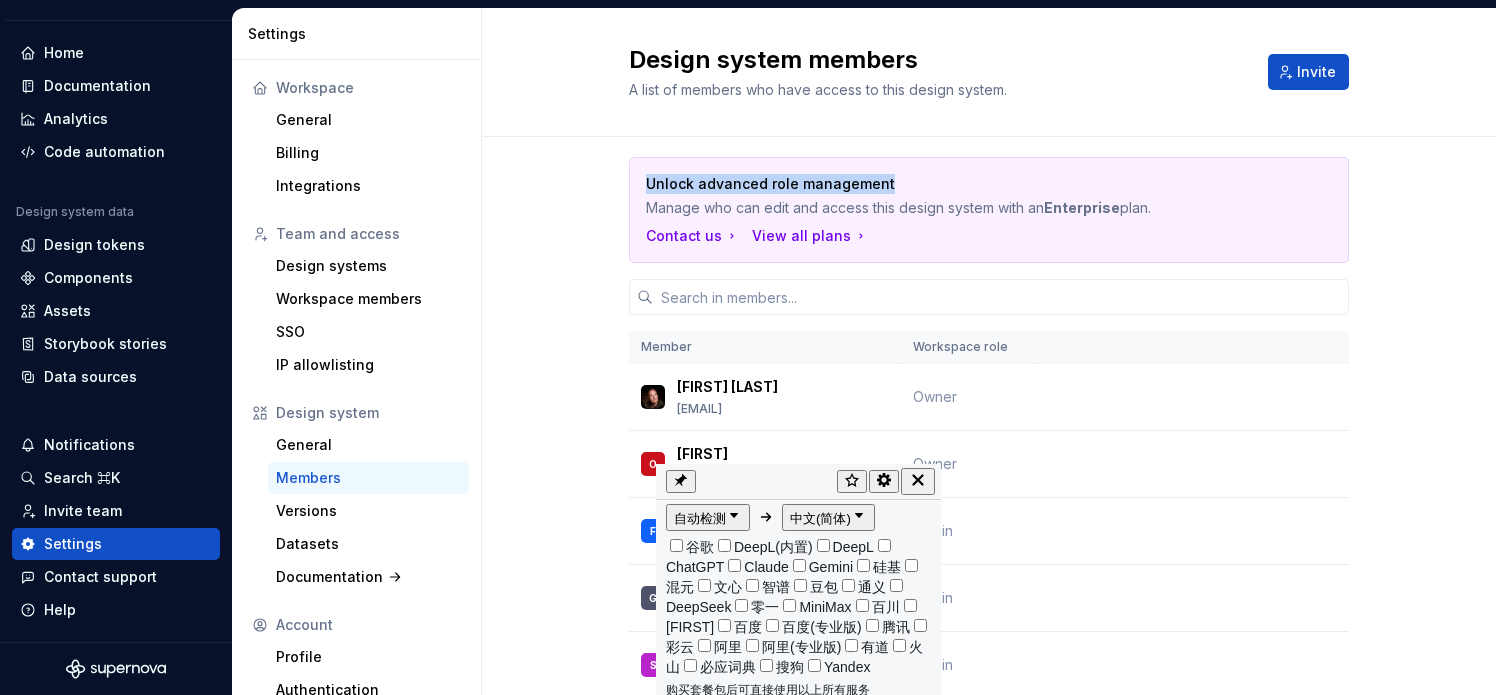 click 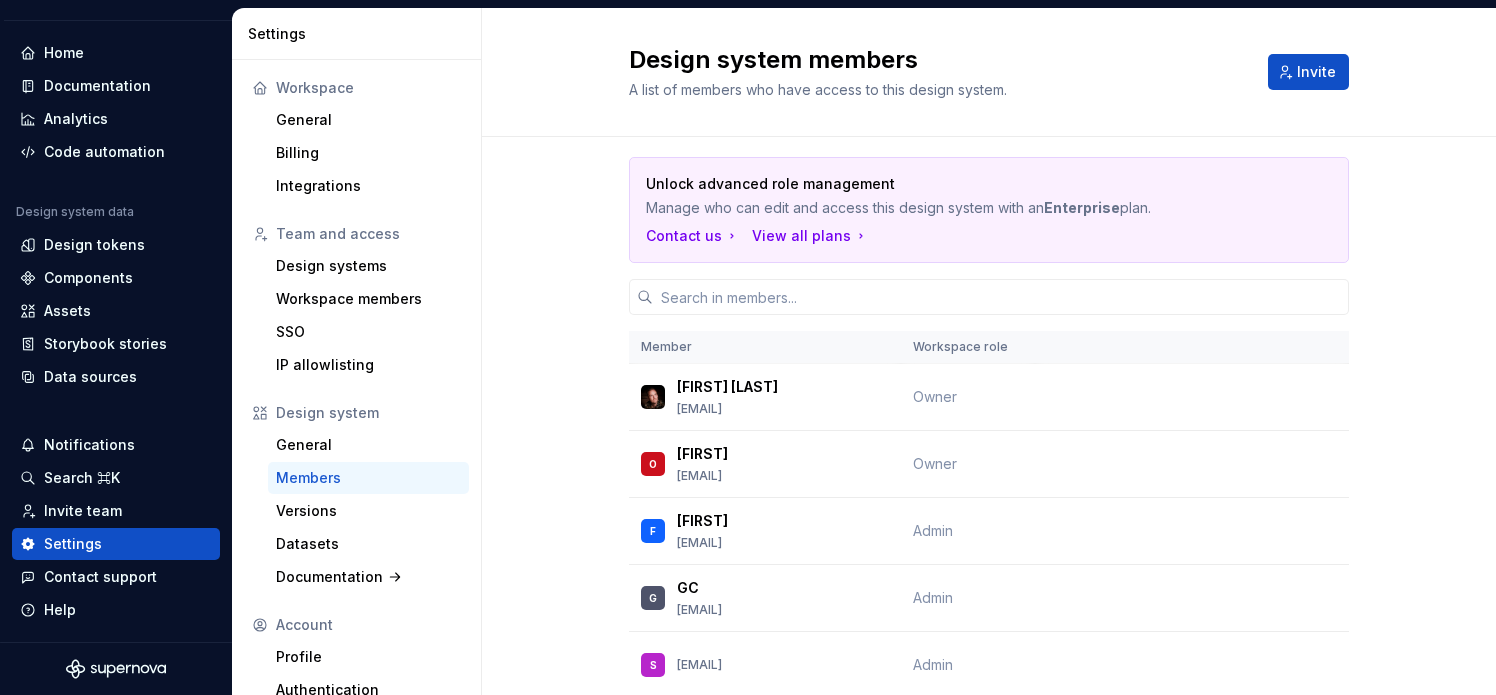 click on "Unlock advanced role management Manage who can edit and access this design system with an Enterprise plan. Contact us View all plans" at bounding box center (989, 196) 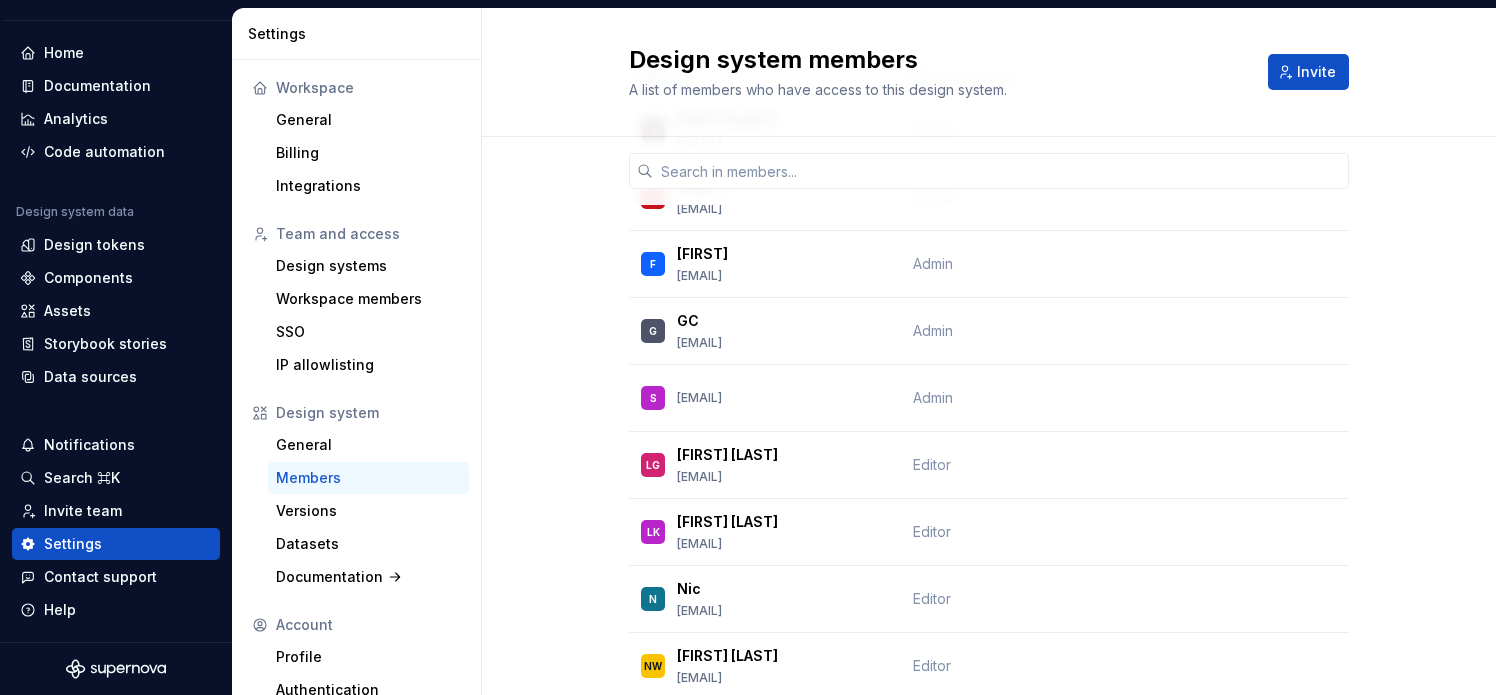 scroll, scrollTop: 0, scrollLeft: 0, axis: both 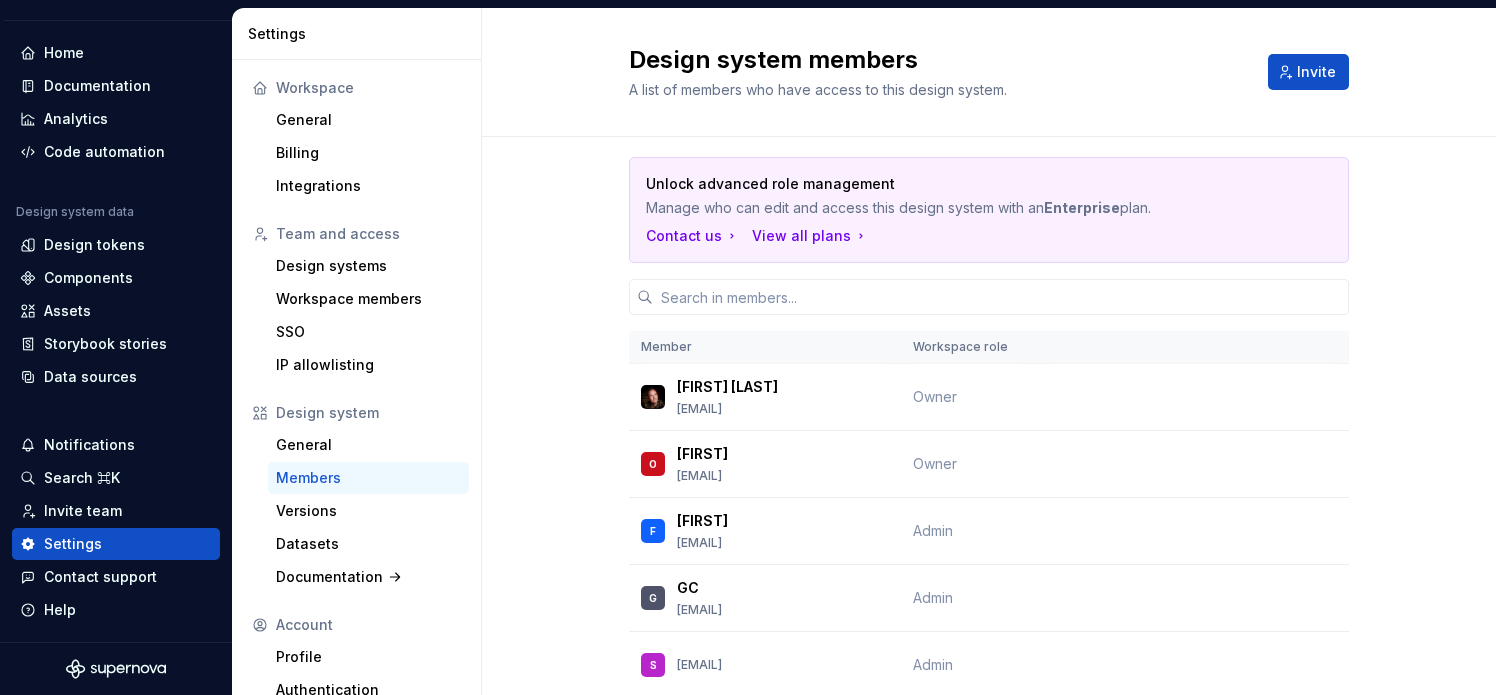 drag, startPoint x: 1162, startPoint y: 211, endPoint x: 1146, endPoint y: 166, distance: 47.759815 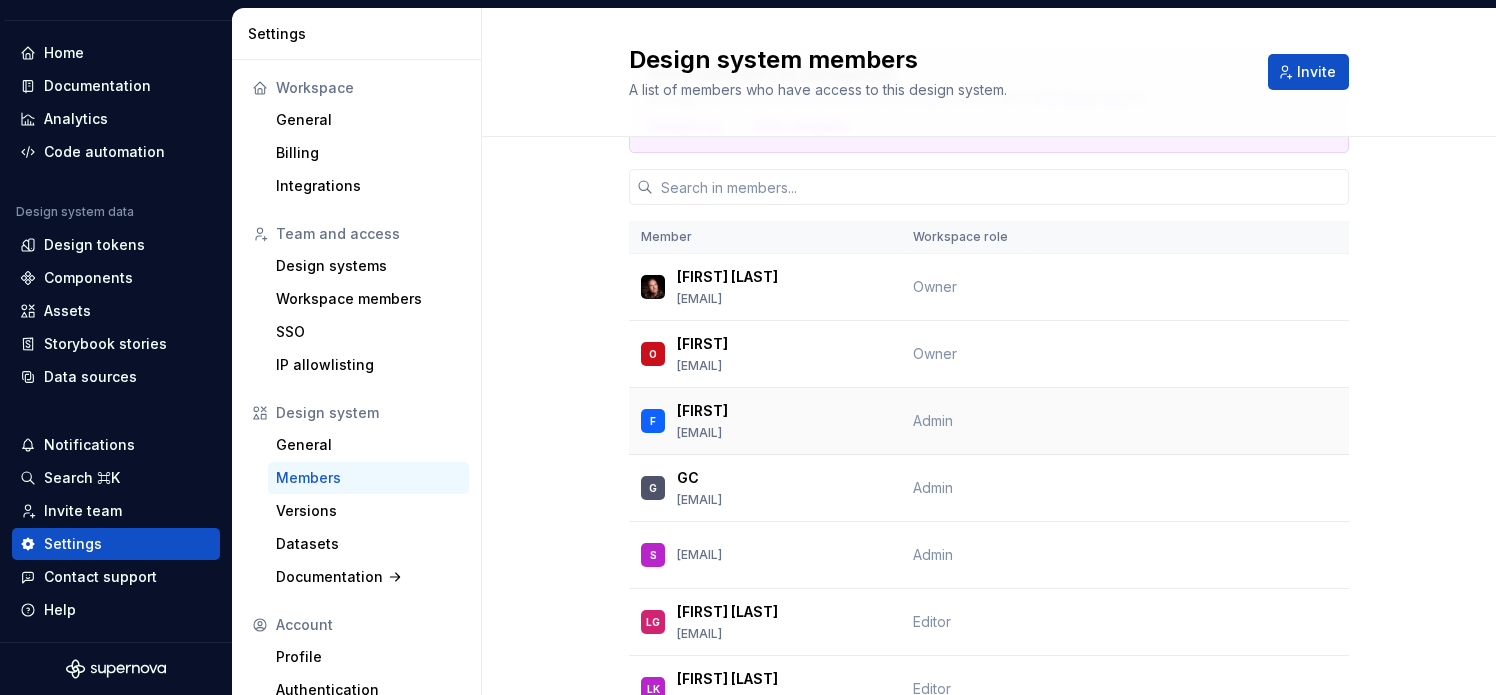 scroll, scrollTop: 142, scrollLeft: 0, axis: vertical 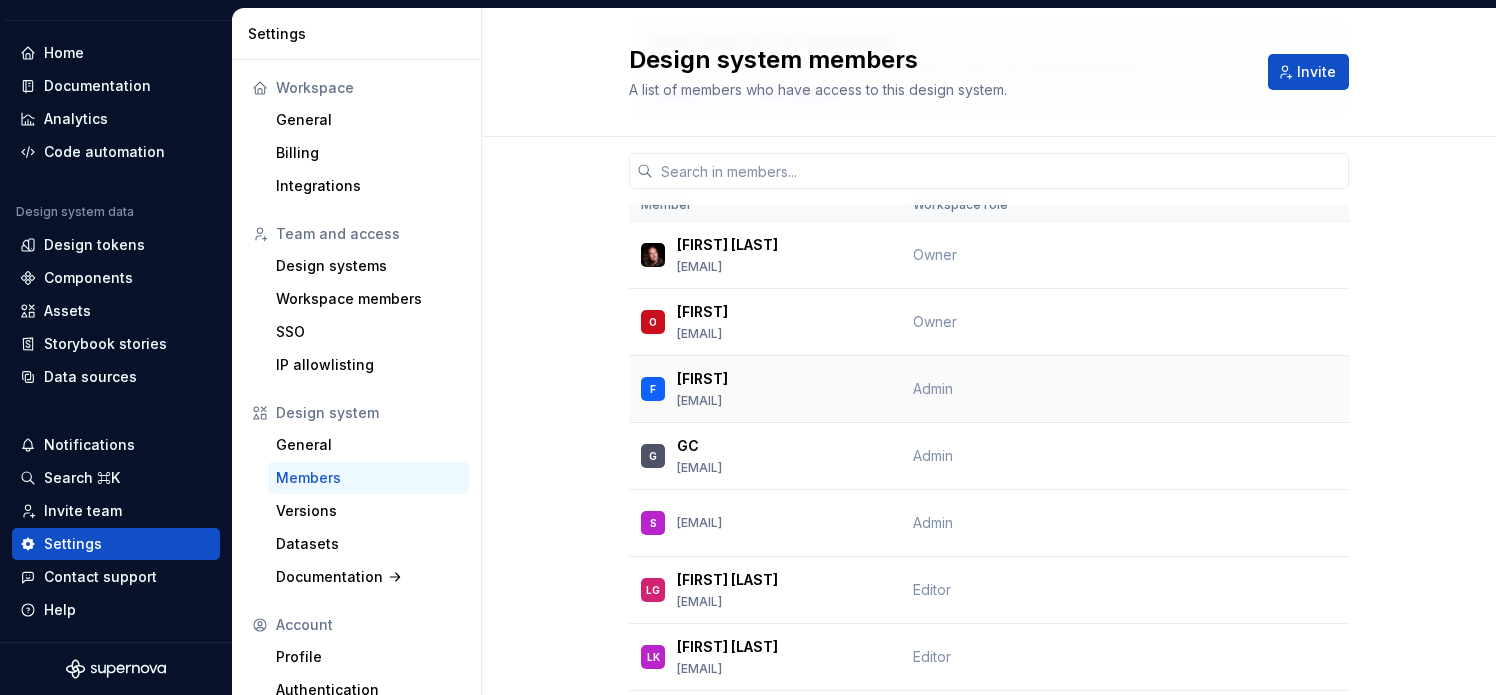 click on "Admin" at bounding box center (968, 389) 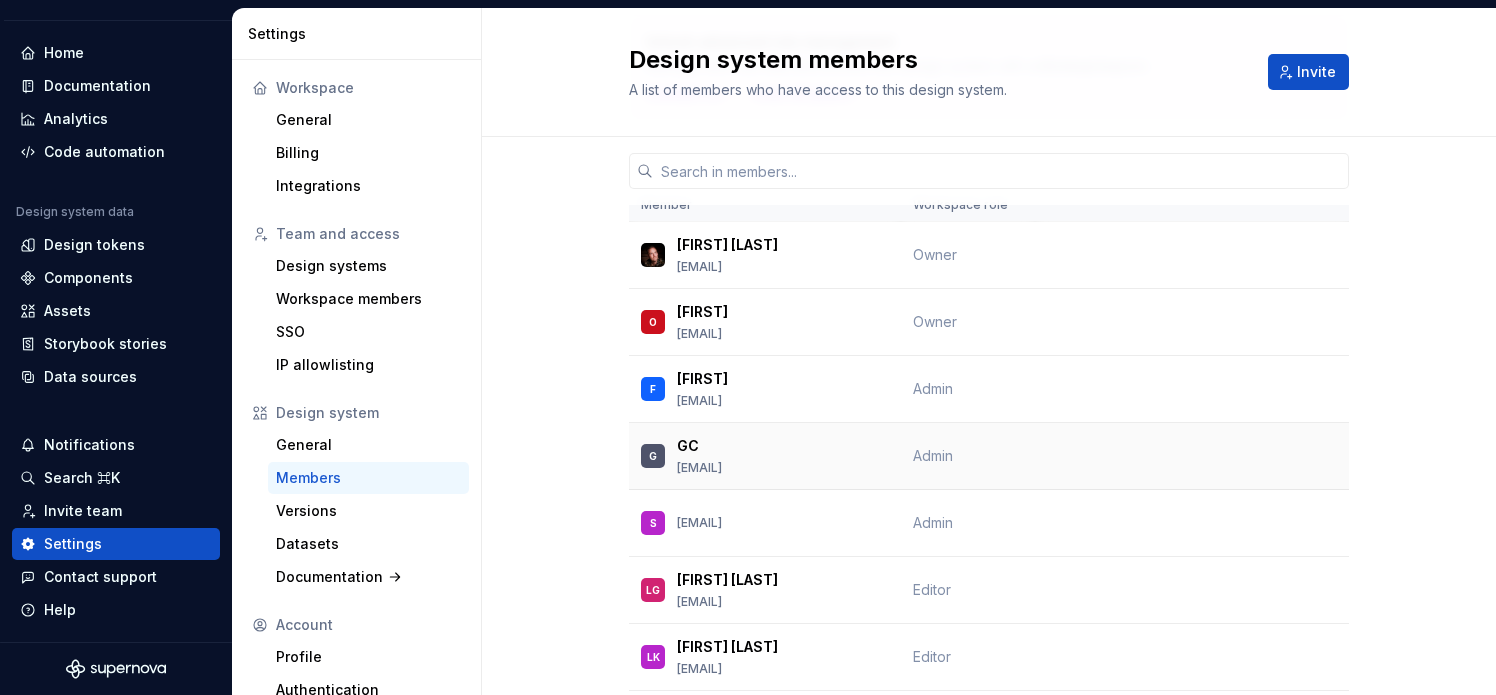 click on "G GC [EMAIL]" at bounding box center (765, 456) 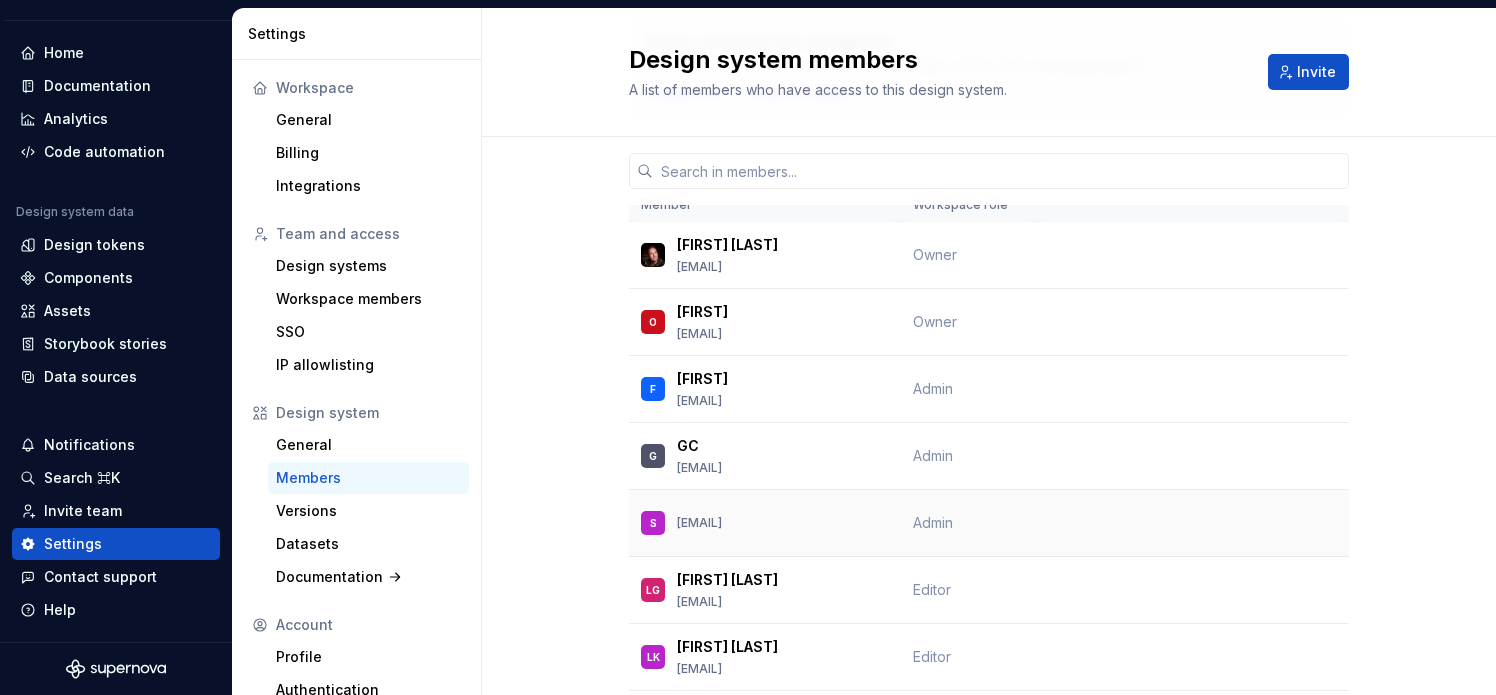 click on "S [EMAIL]" at bounding box center (765, 523) 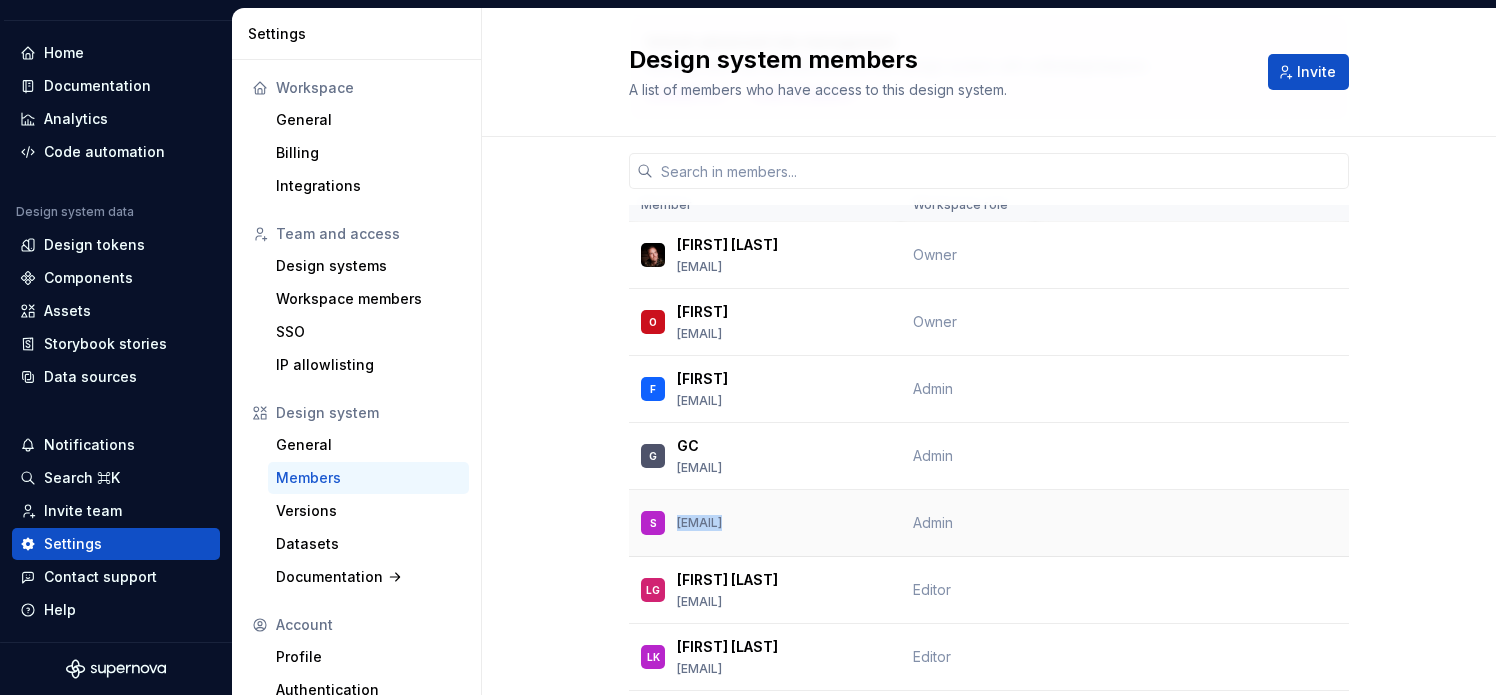 click on "S [EMAIL]" at bounding box center [765, 523] 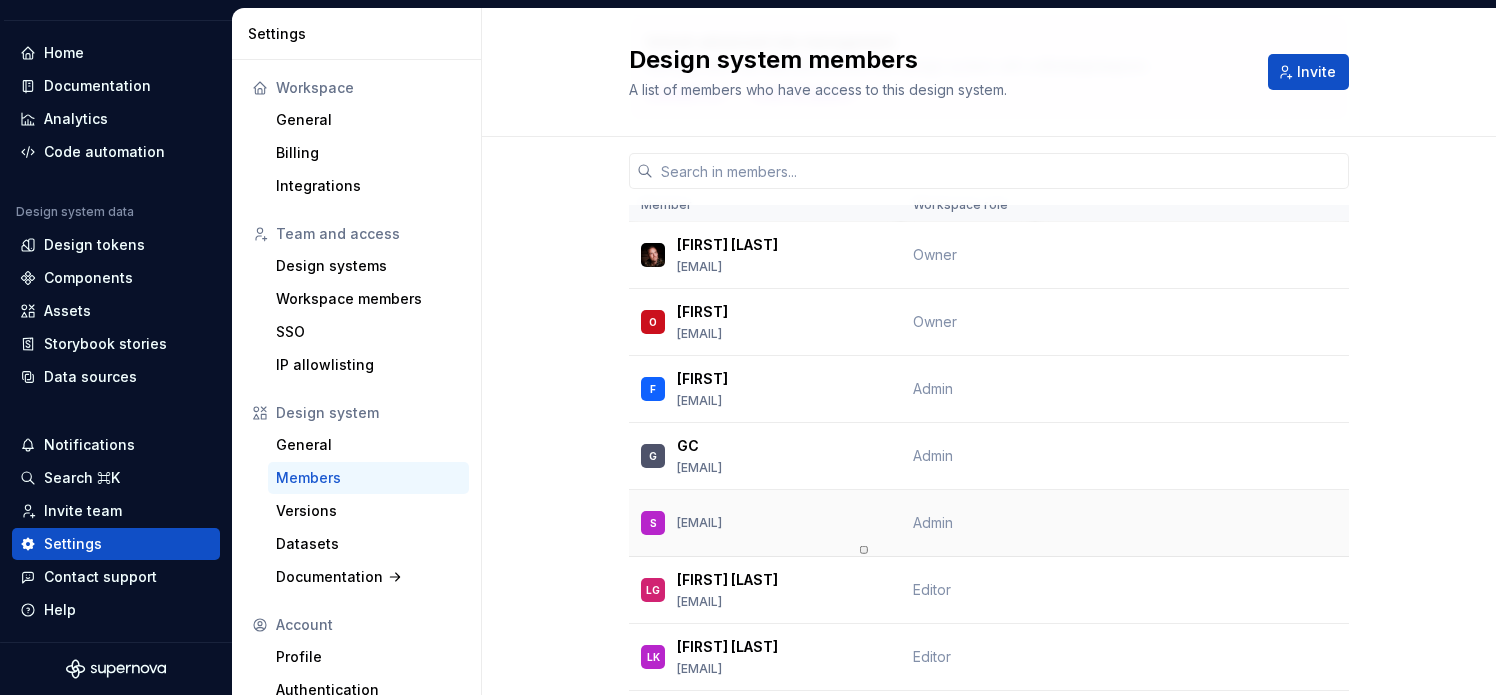 click on "S [EMAIL]" at bounding box center (765, 523) 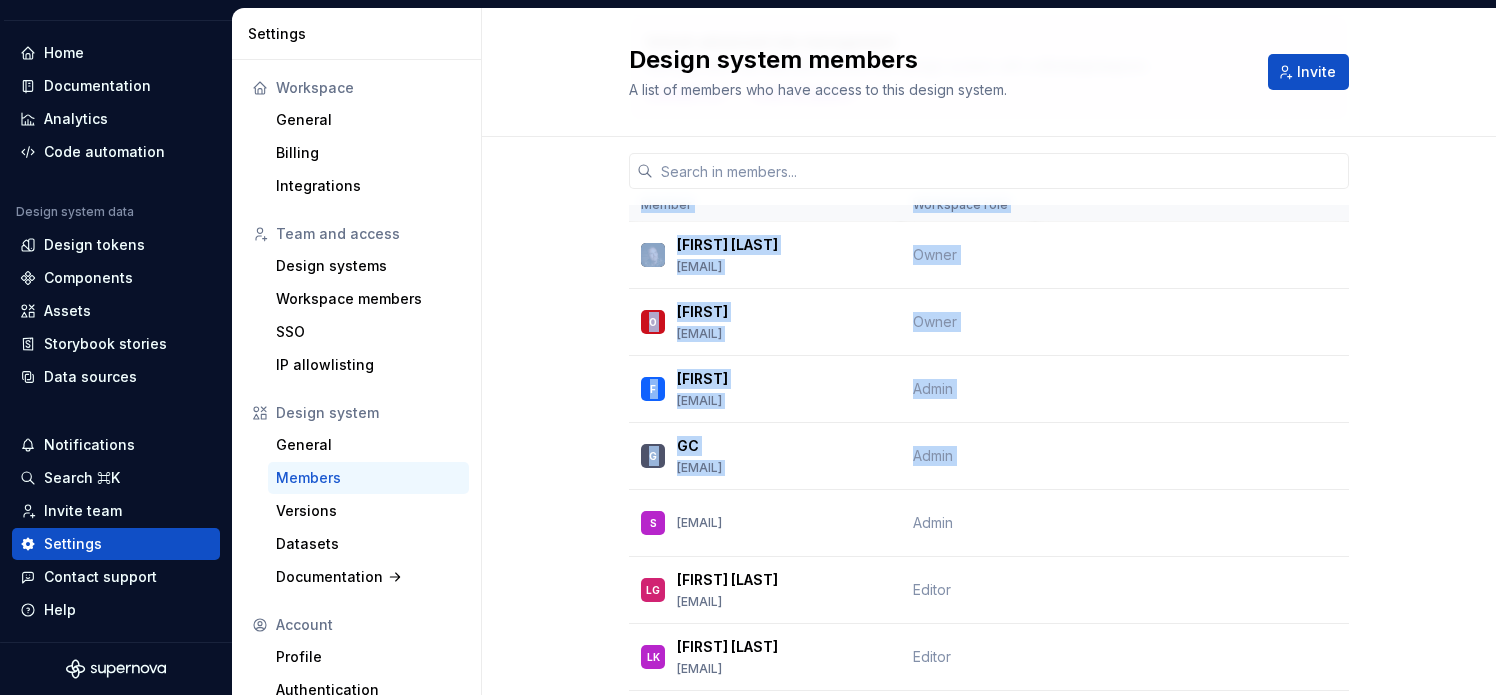 drag, startPoint x: 642, startPoint y: 516, endPoint x: 622, endPoint y: 515, distance: 20.024984 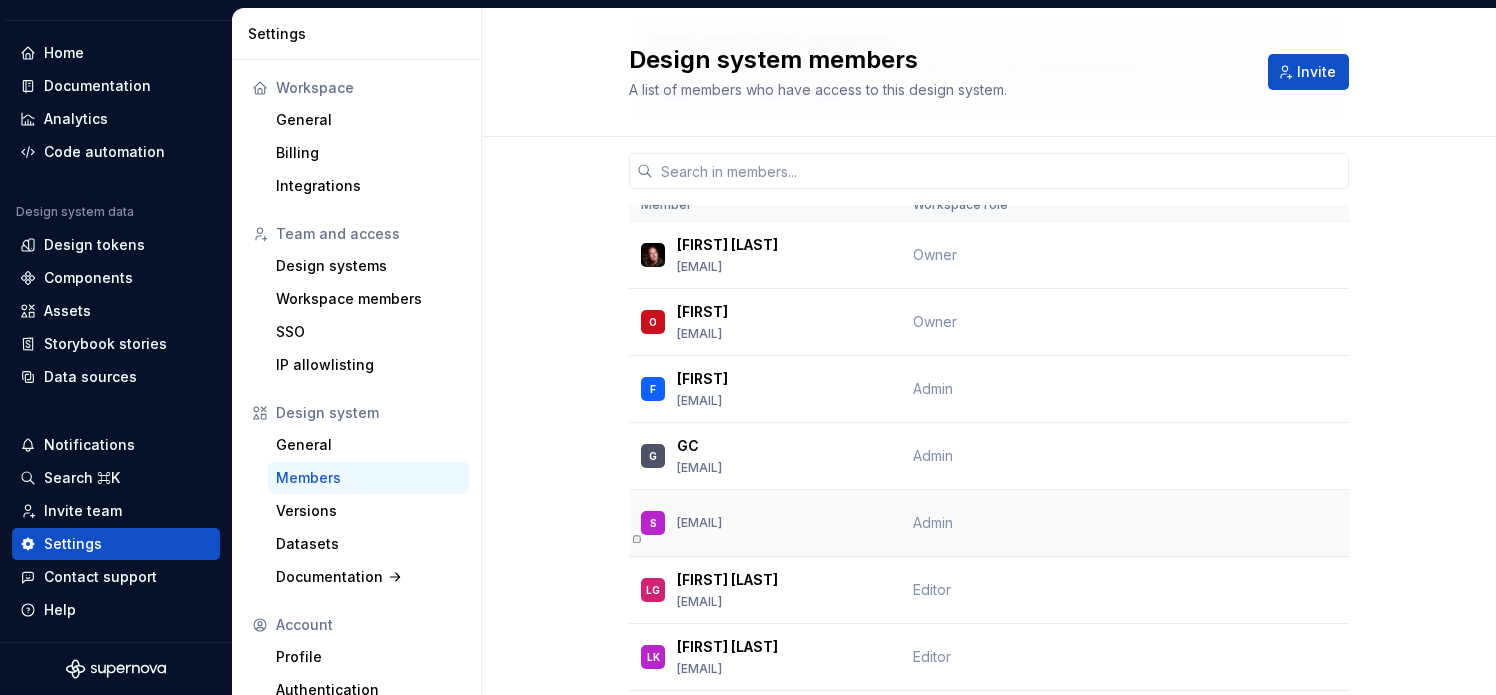 click on "S [EMAIL]" at bounding box center (765, 523) 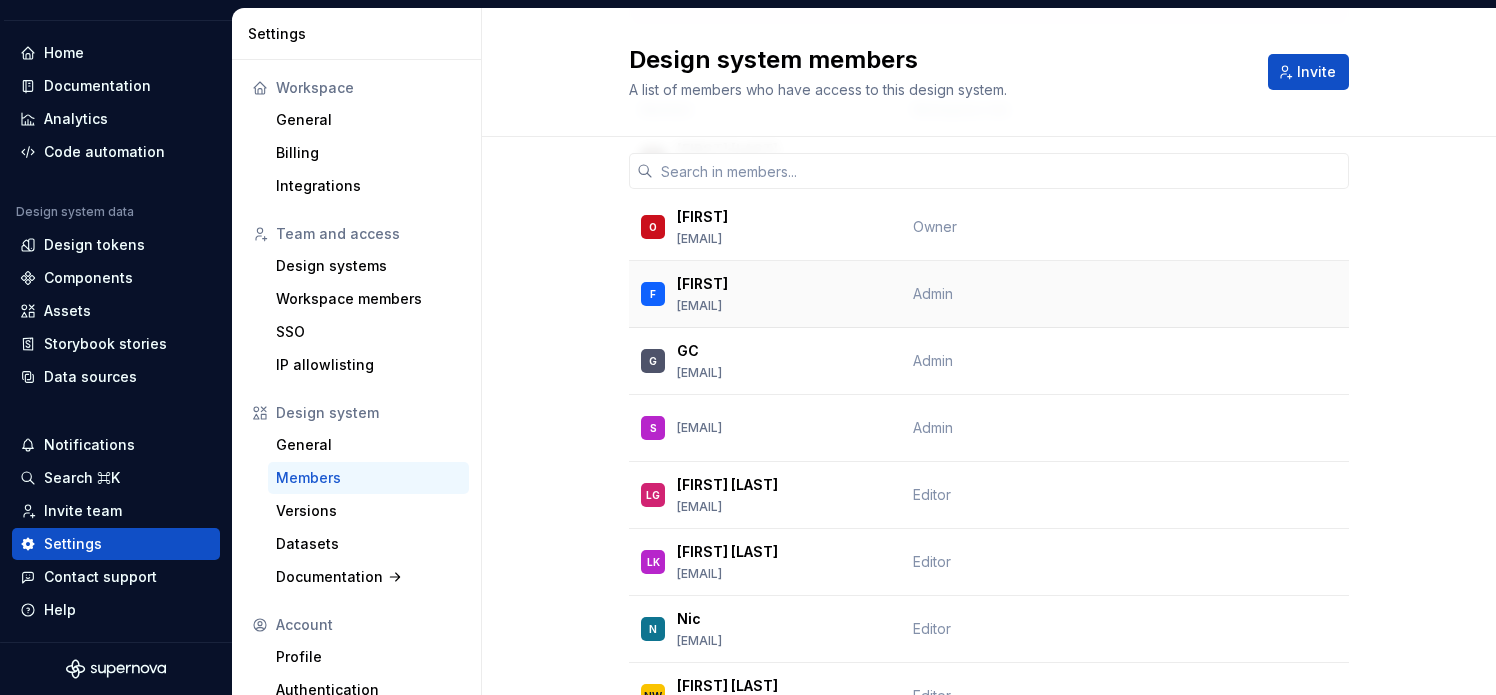 scroll, scrollTop: 284, scrollLeft: 0, axis: vertical 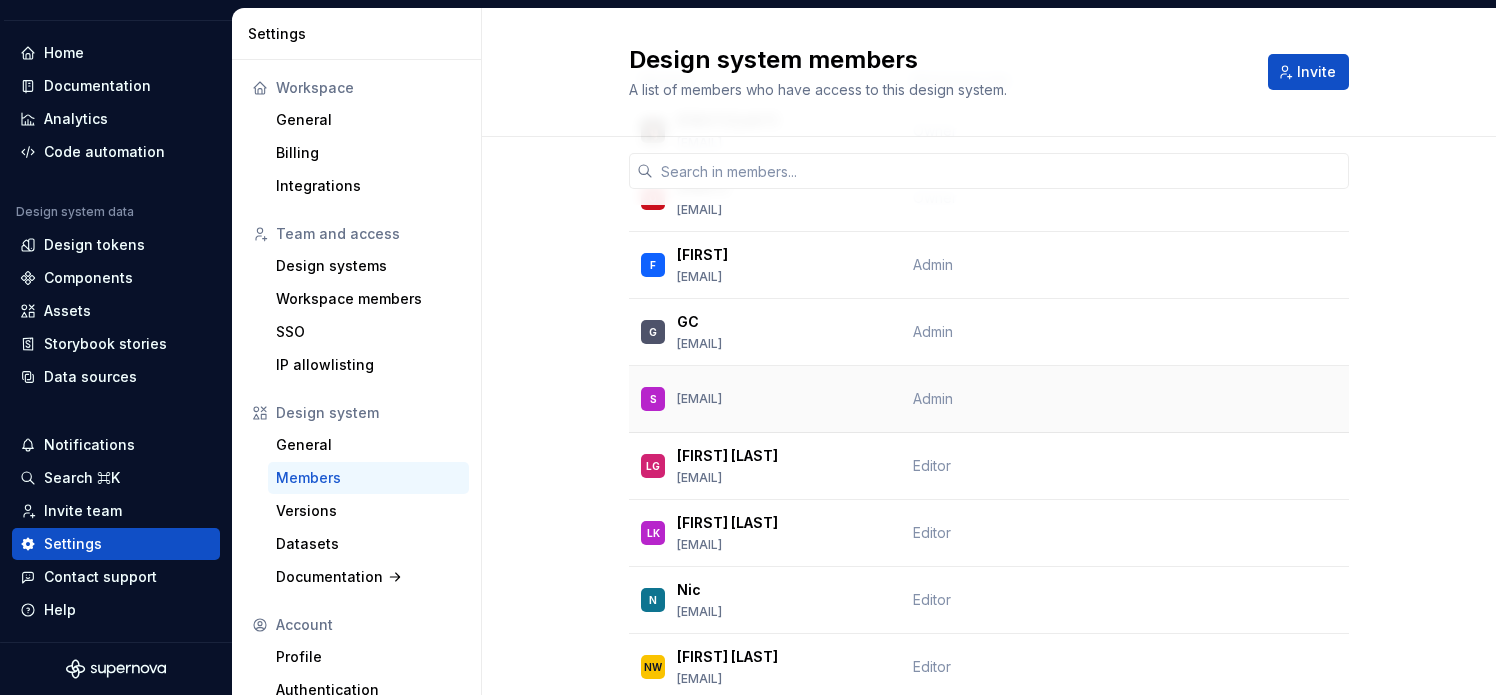 click on "Admin" at bounding box center (933, 398) 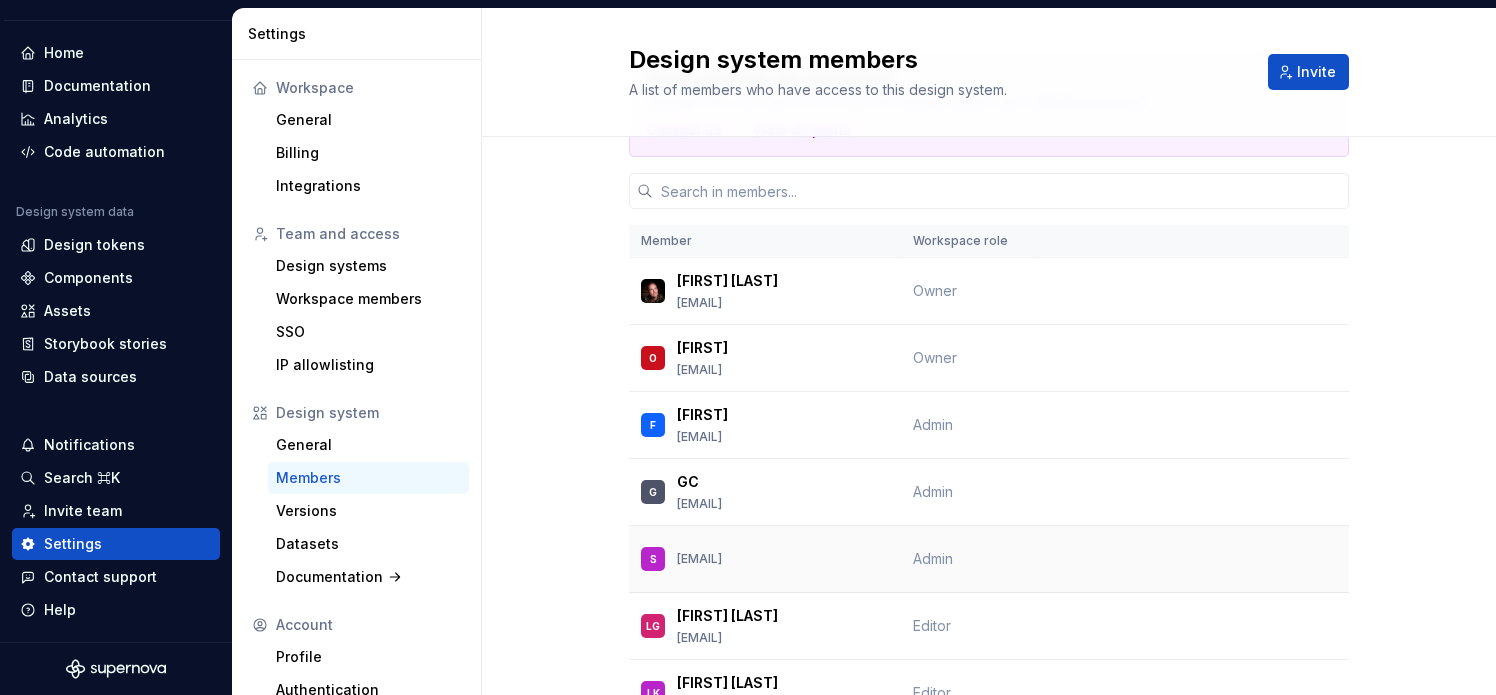 scroll, scrollTop: 0, scrollLeft: 0, axis: both 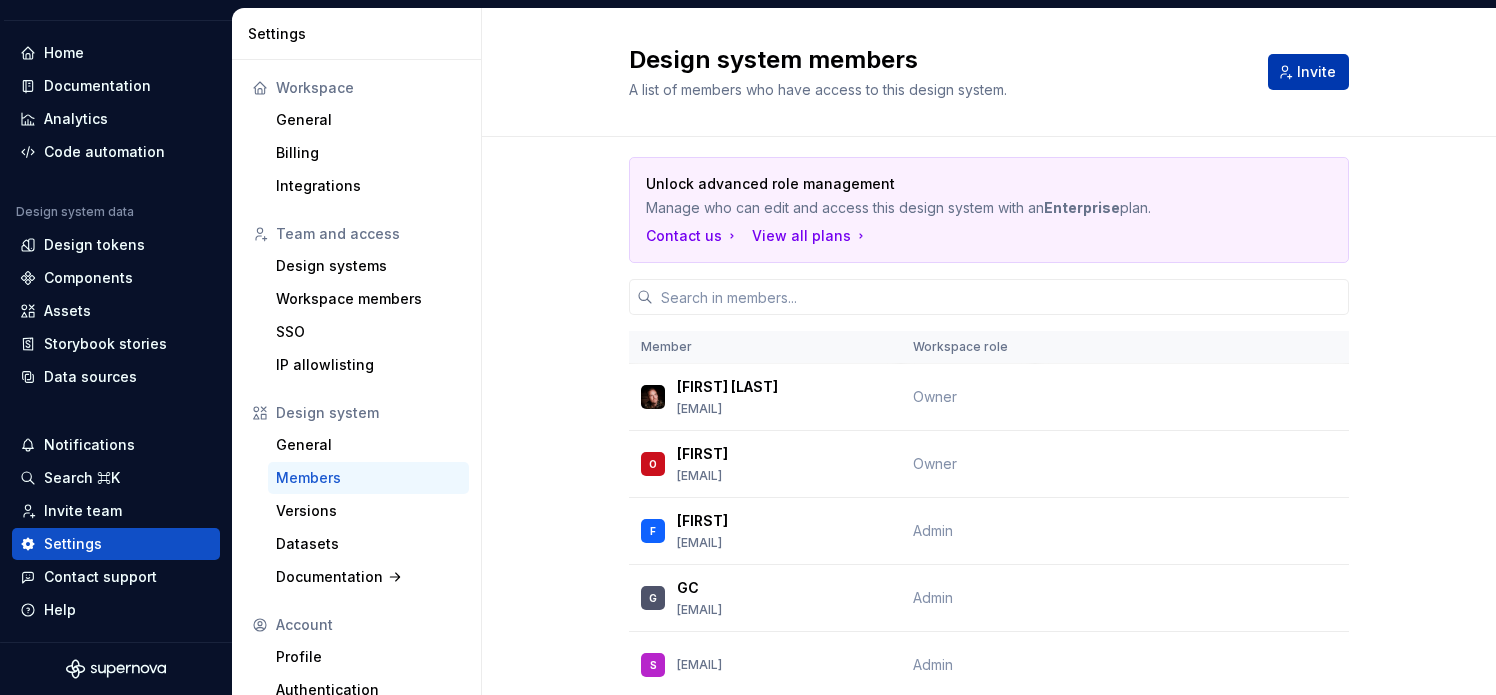 click on "Invite" at bounding box center (1316, 72) 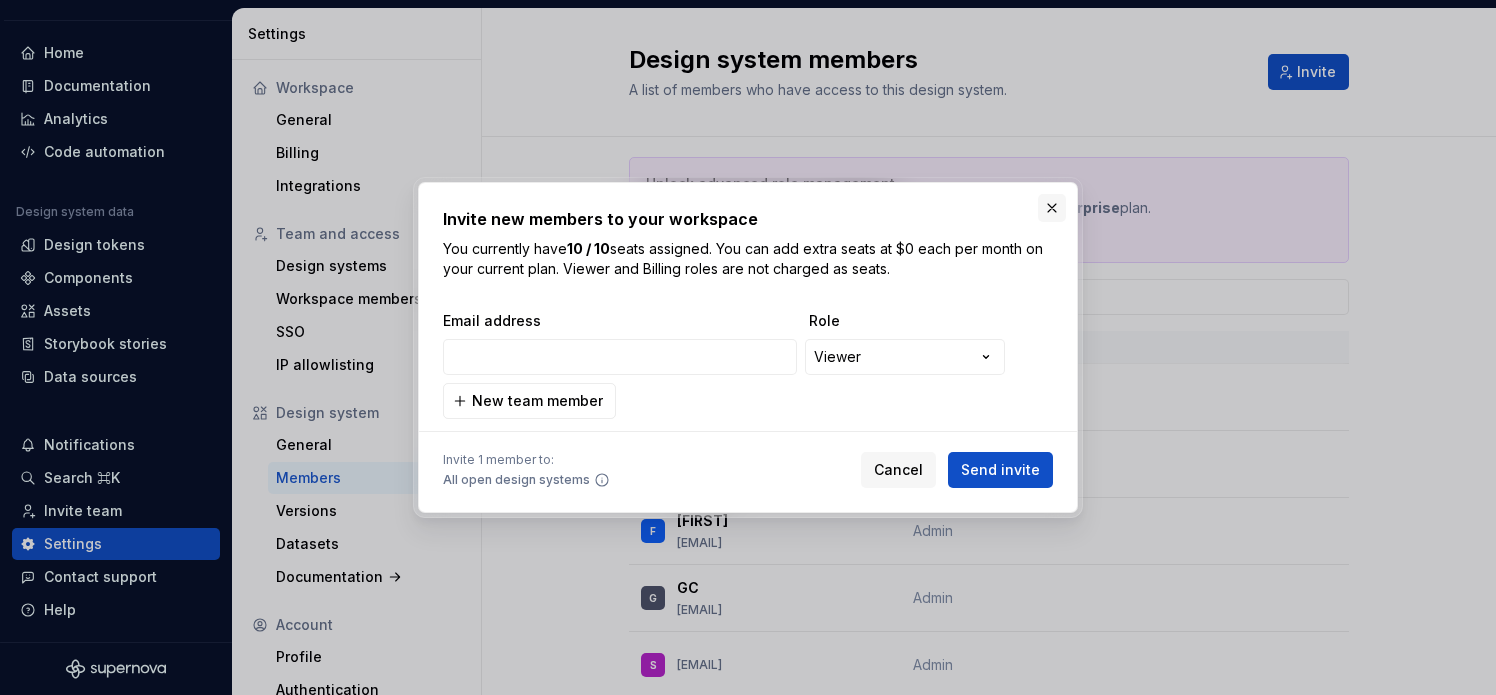 click at bounding box center [1052, 208] 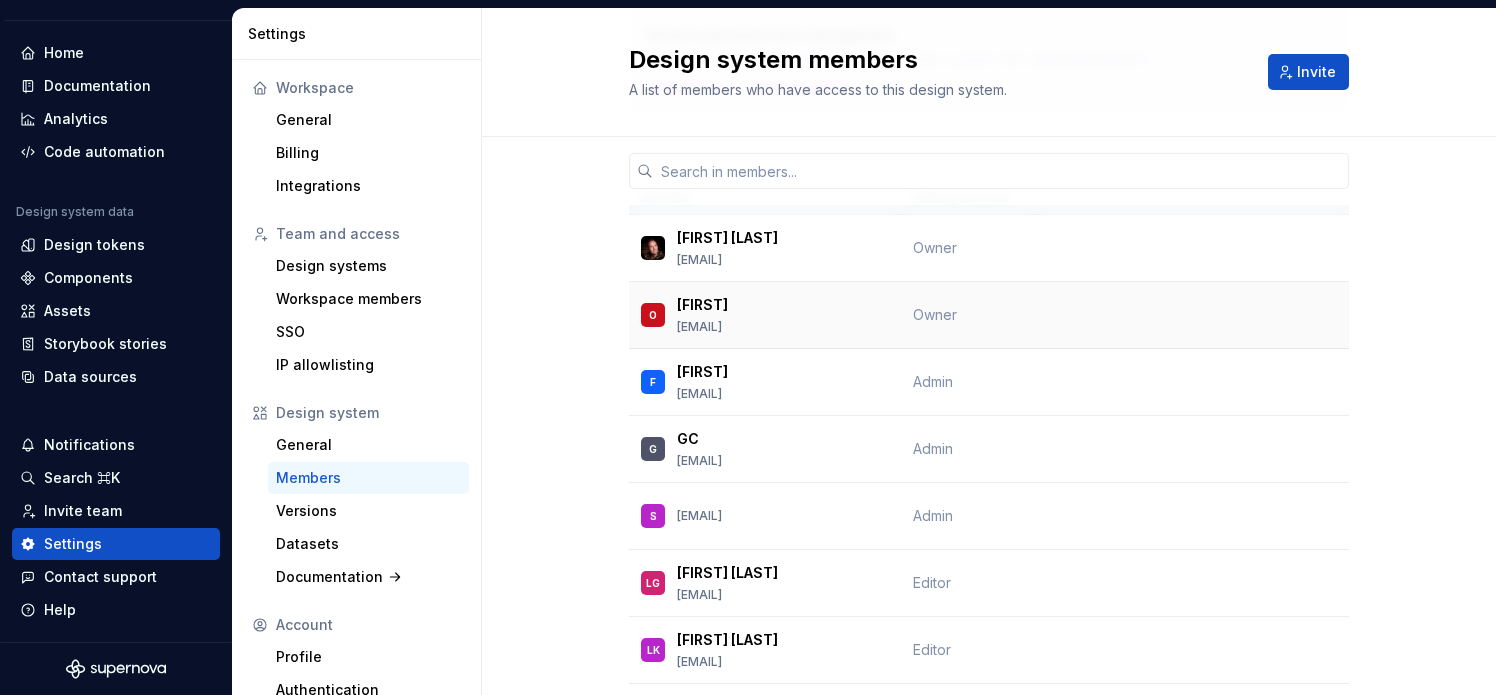 scroll, scrollTop: 148, scrollLeft: 0, axis: vertical 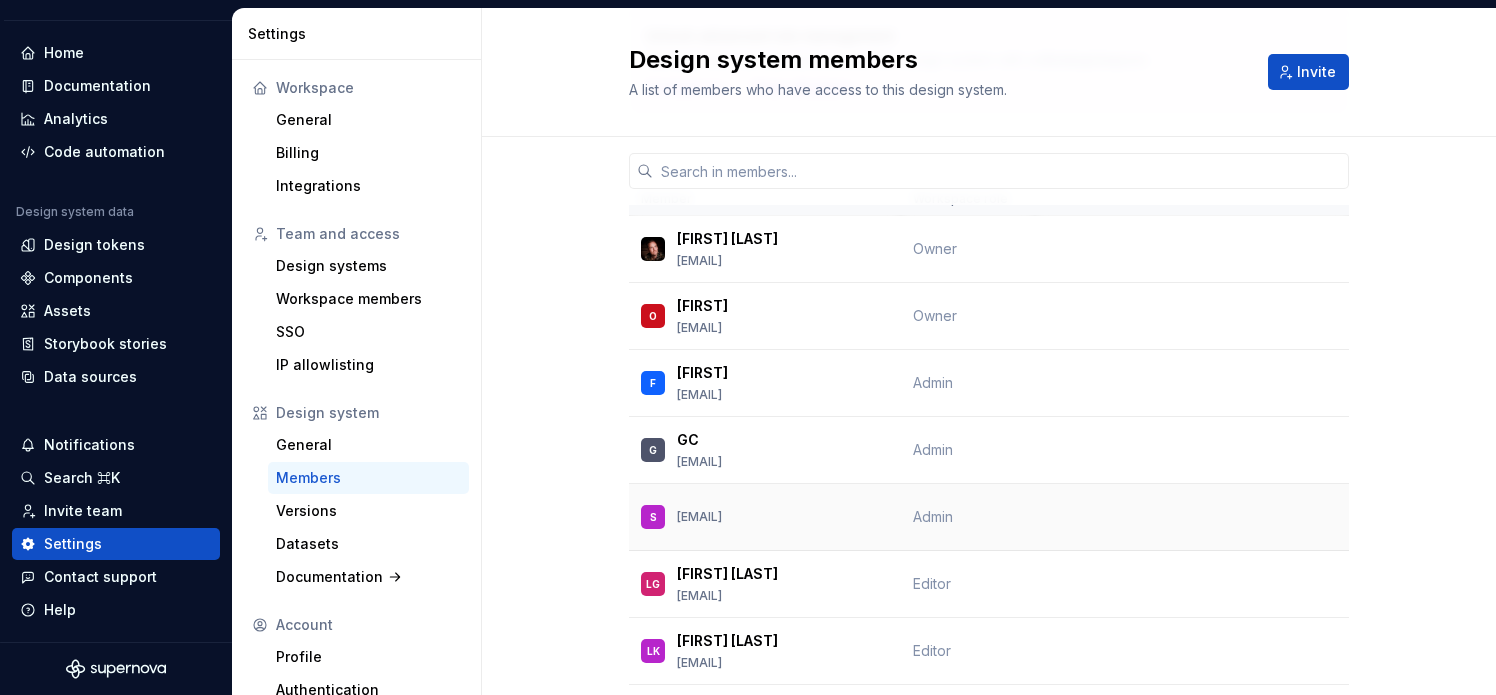 drag, startPoint x: 678, startPoint y: 515, endPoint x: 862, endPoint y: 516, distance: 184.00272 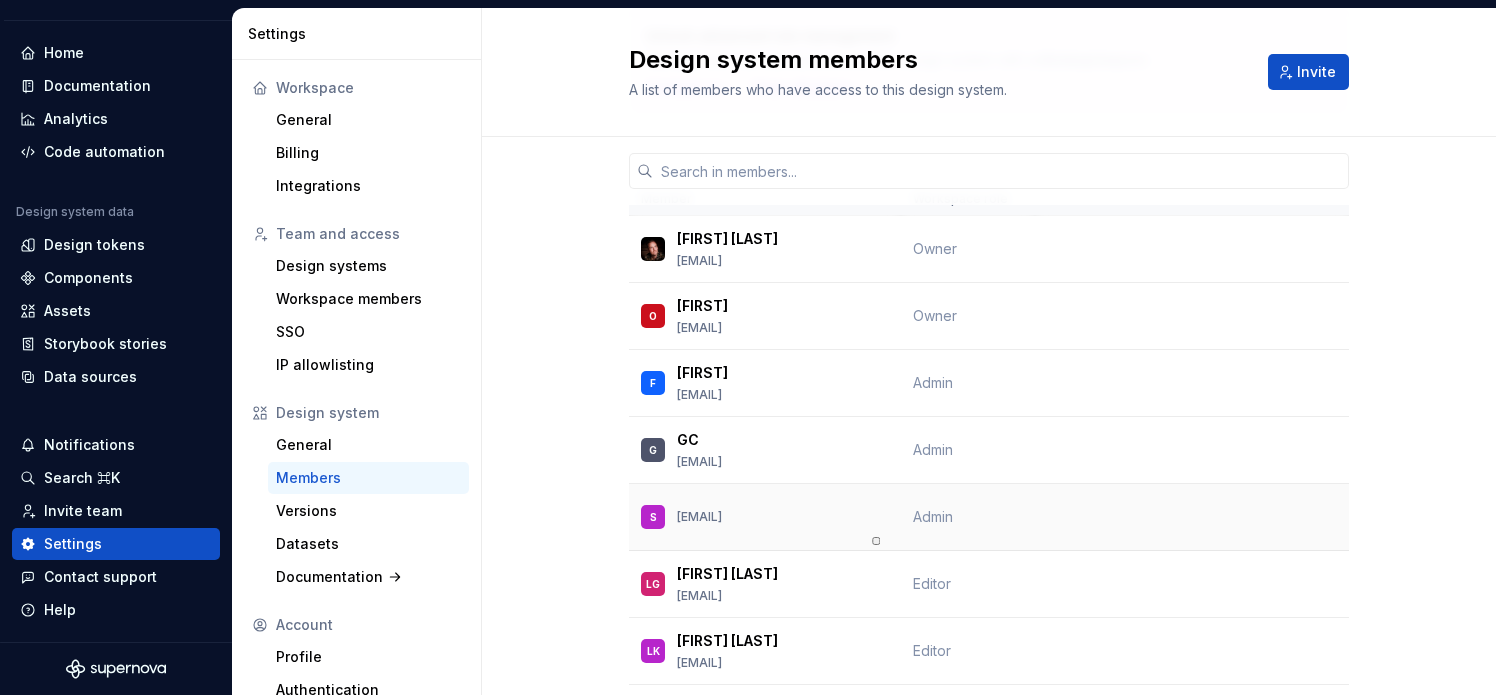 copy on "[EMAIL]" 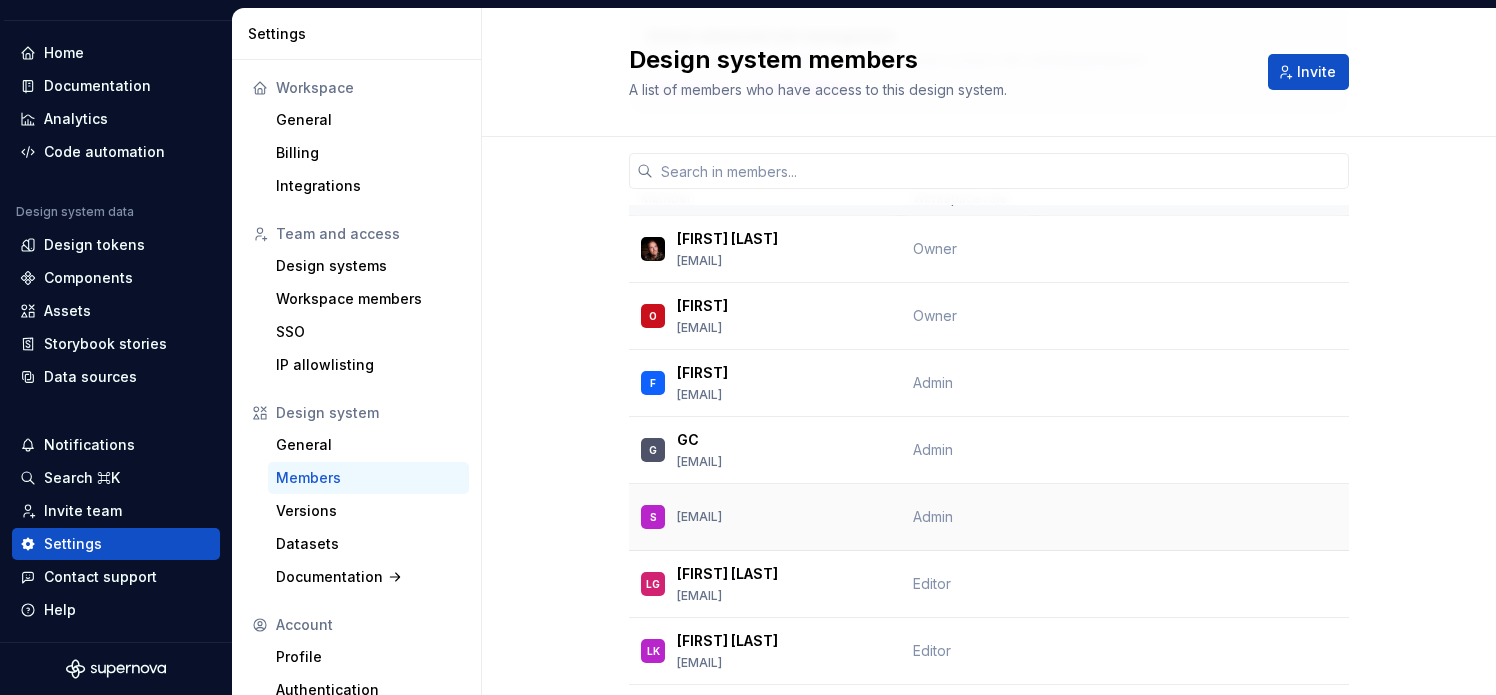 click on "Admin" at bounding box center [968, 517] 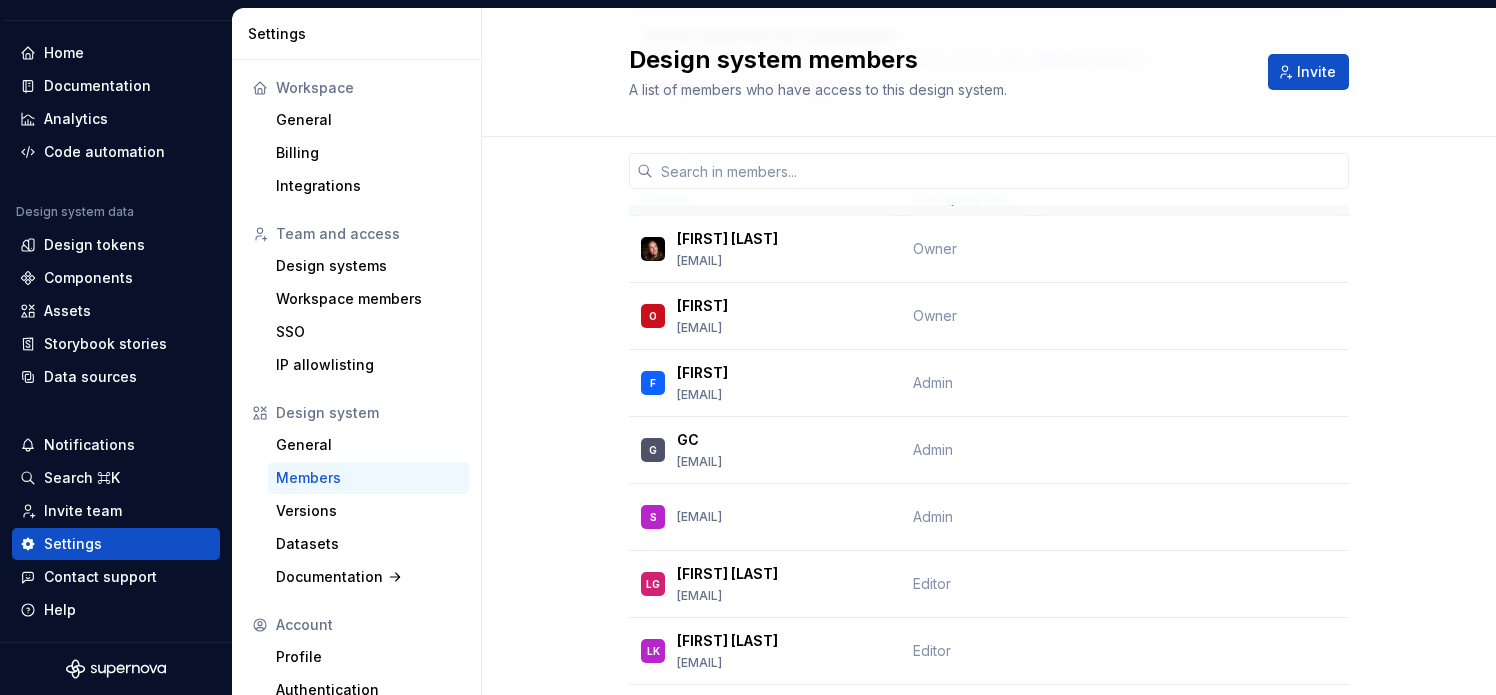 click on "Unlock advanced role management Manage who can edit and access this design system with an Enterprise plan. Contact us View all plans Member Workspace role [FIRST] [LAST] [EMAIL] Owner O [FIRST] [LAST] [EMAIL] Owner F [FIRST] [LAST] [EMAIL] Admin G GC [EMAIL] Admin S [EMAIL] Admin LG [FIRST] [LAST] [EMAIL] Editor LK [FIRST] [LAST] [EMAIL] Editor N [FIRST] [EMAIL] Editor NW [FIRST] [LAST] [EMAIL] Editor SN [FIRST] [LAST] [EMAIL] Editor C [FIRST] [LAST] [EMAIL] Viewer C [FIRST] [LAST] [EMAIL] Viewer E [FIRST] [LAST] [EMAIL] Viewer GV [FIRST]-[LAST] [EMAIL] Viewer GP [FIRST] [LAST] [EMAIL] Viewer HS [FIRST] [LAST] [EMAIL] Viewer JW [FIRST] [LAST] [EMAIL] Viewer JC [FIRST] [LAST] [EMAIL] J New member Pending LF" at bounding box center (989, 977) 